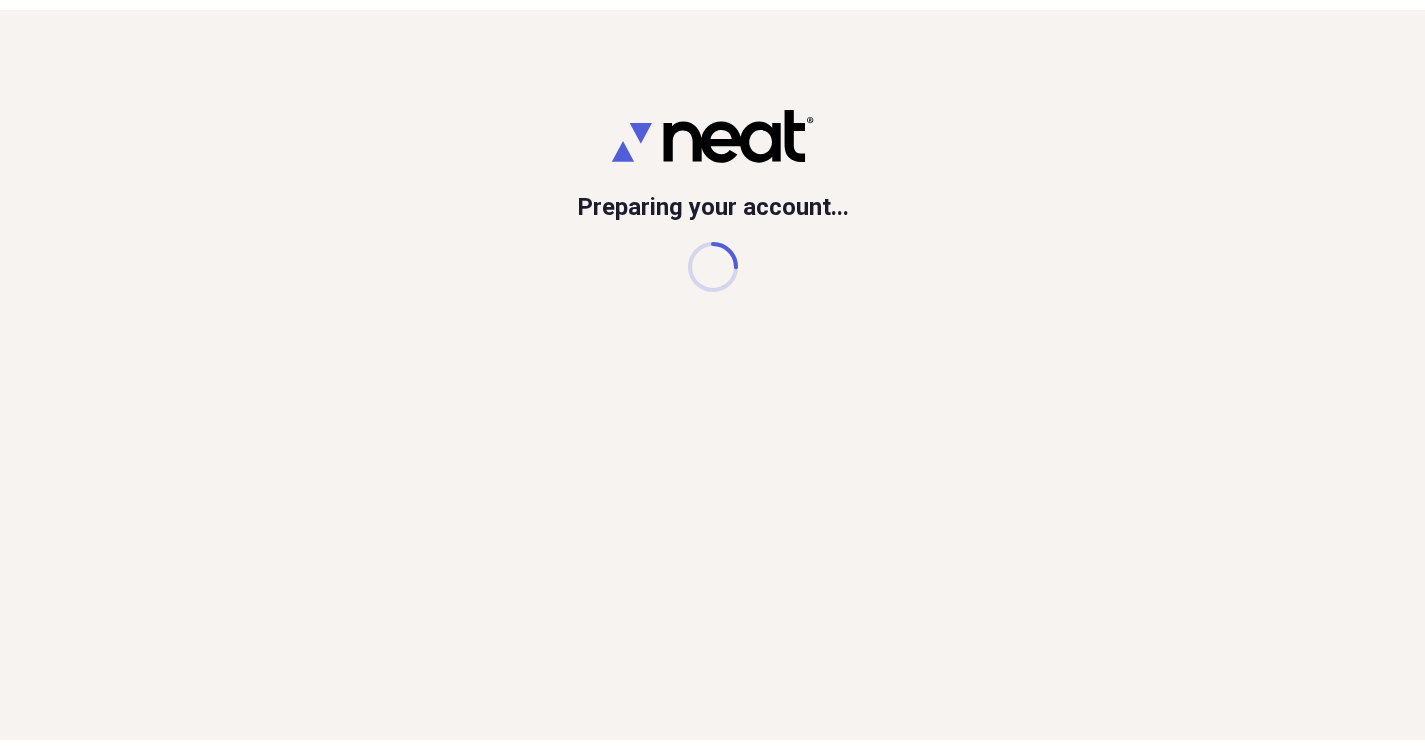 scroll, scrollTop: 0, scrollLeft: 0, axis: both 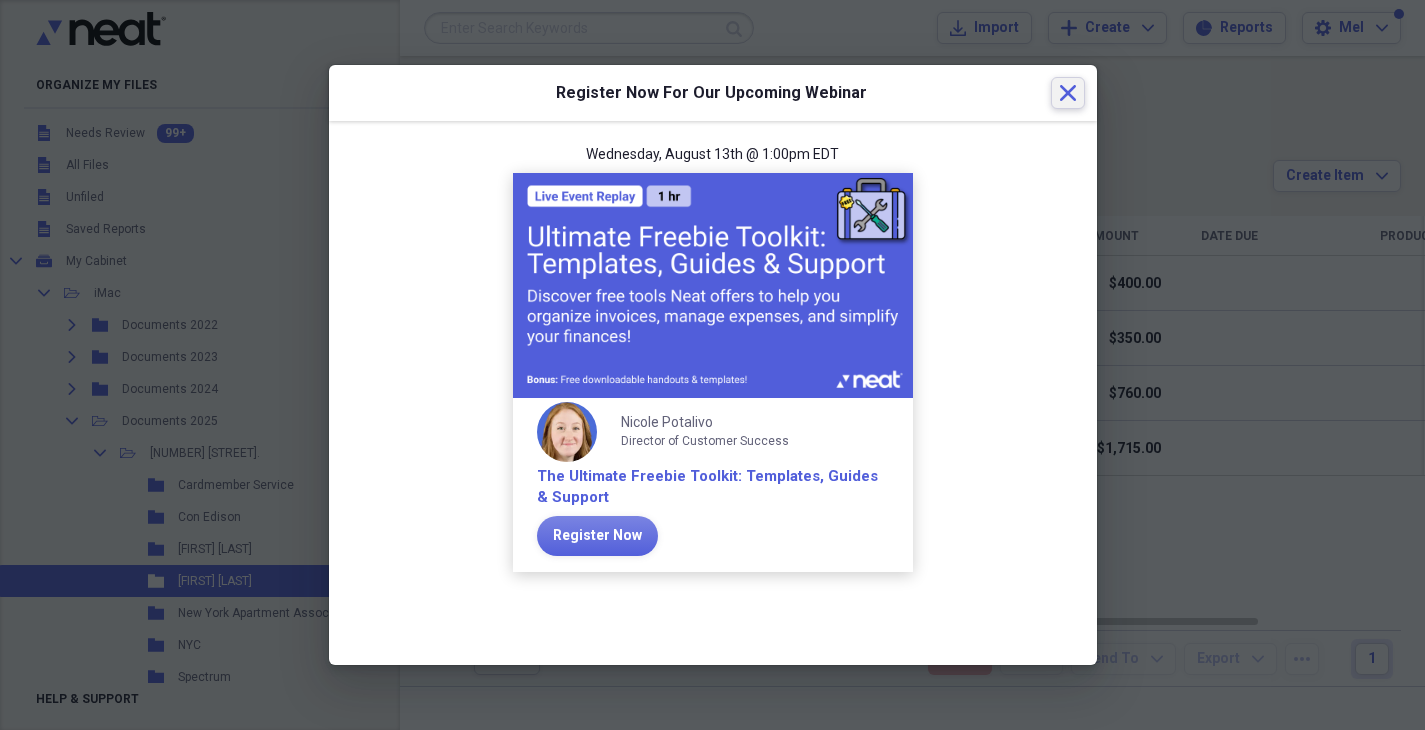 click on "Close" 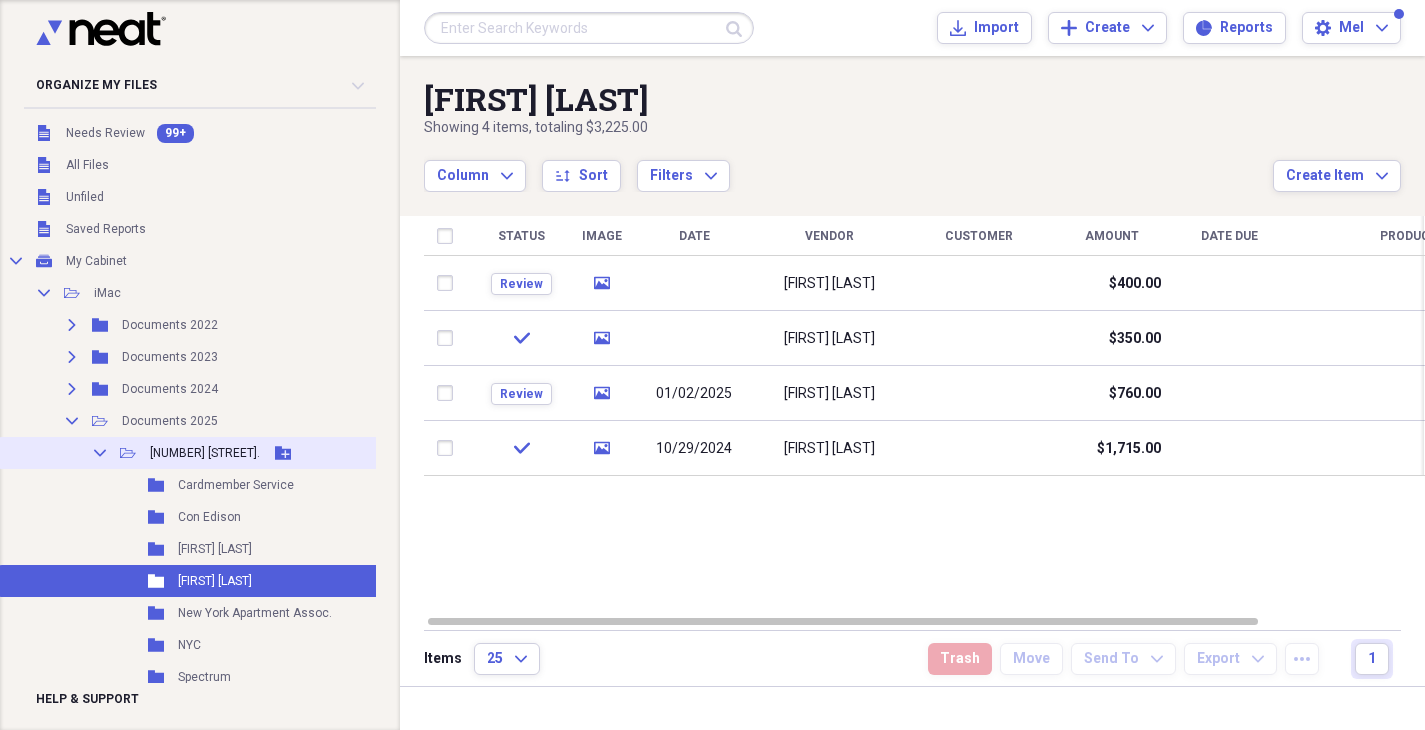 click on "Collapse" 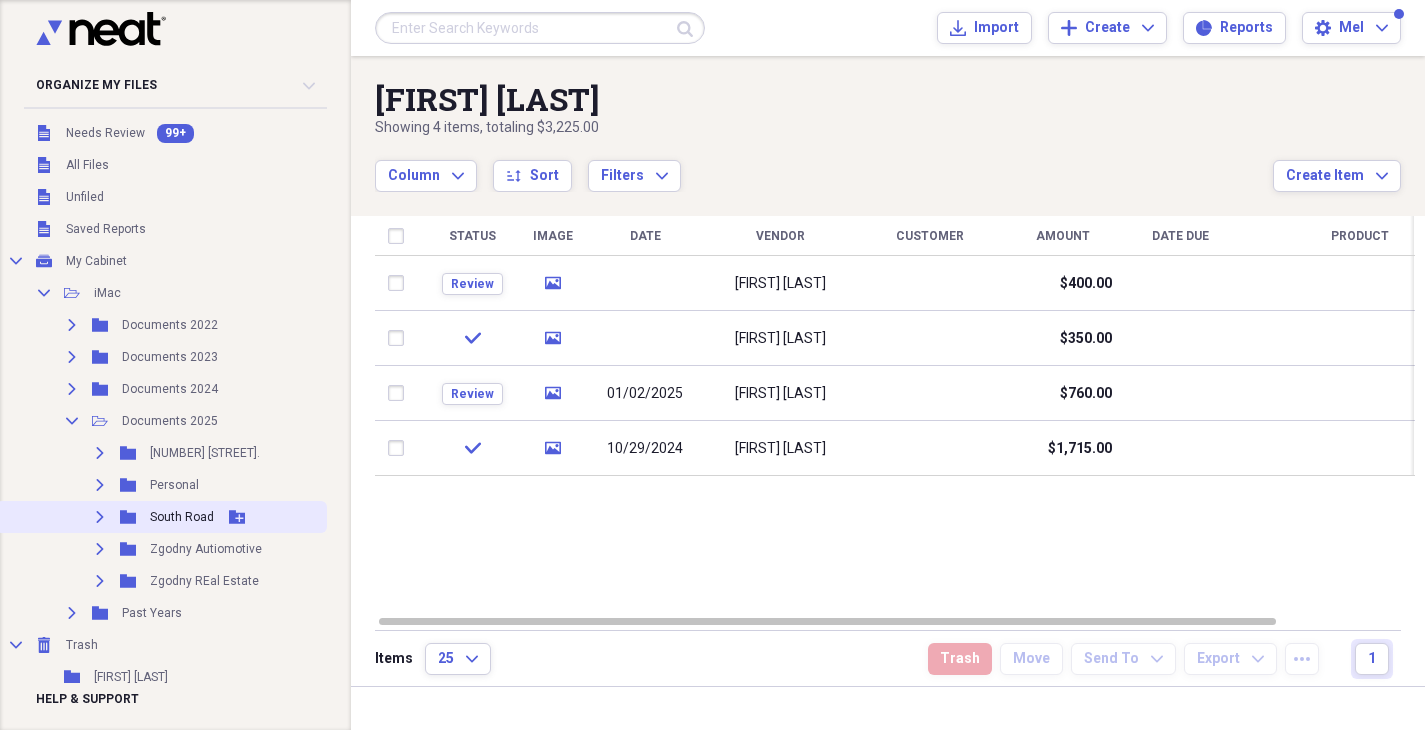 click on "Expand" 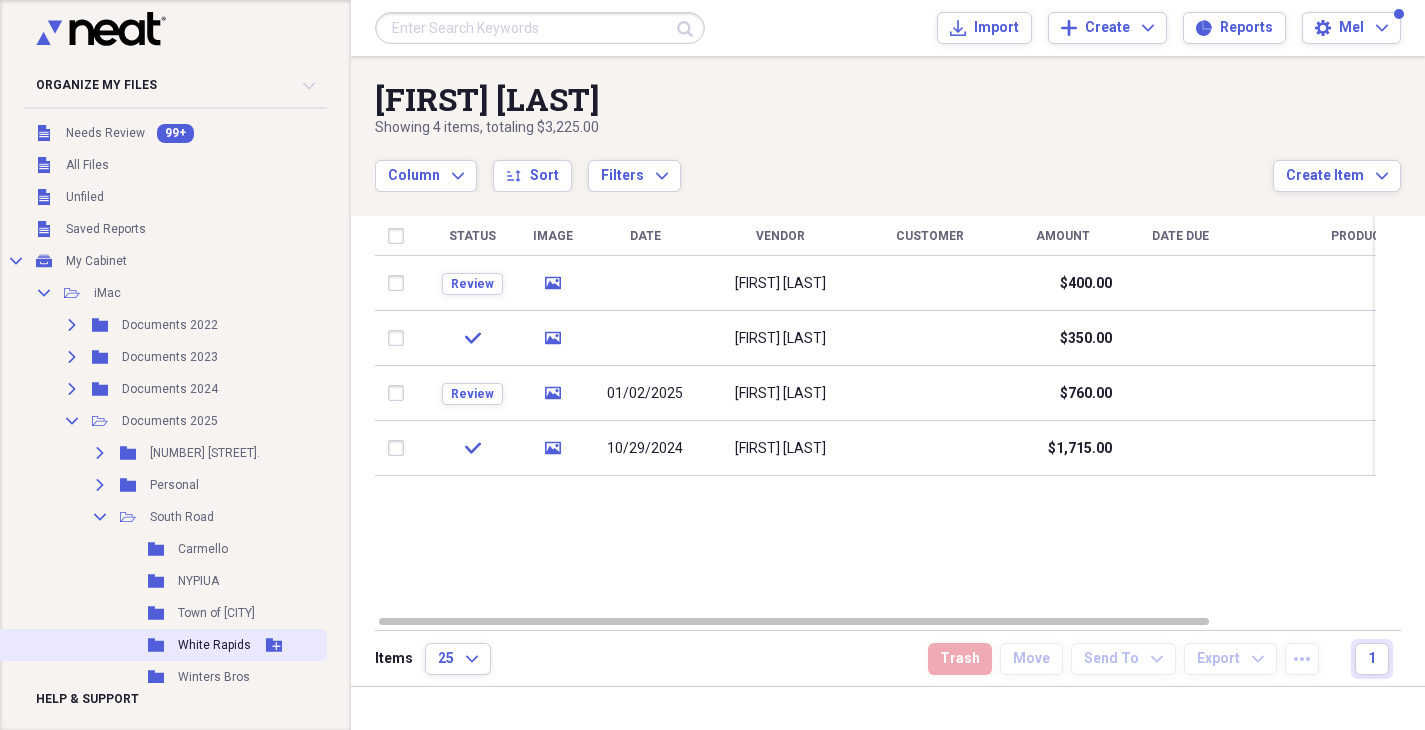 click on "White Rapids" at bounding box center [214, 645] 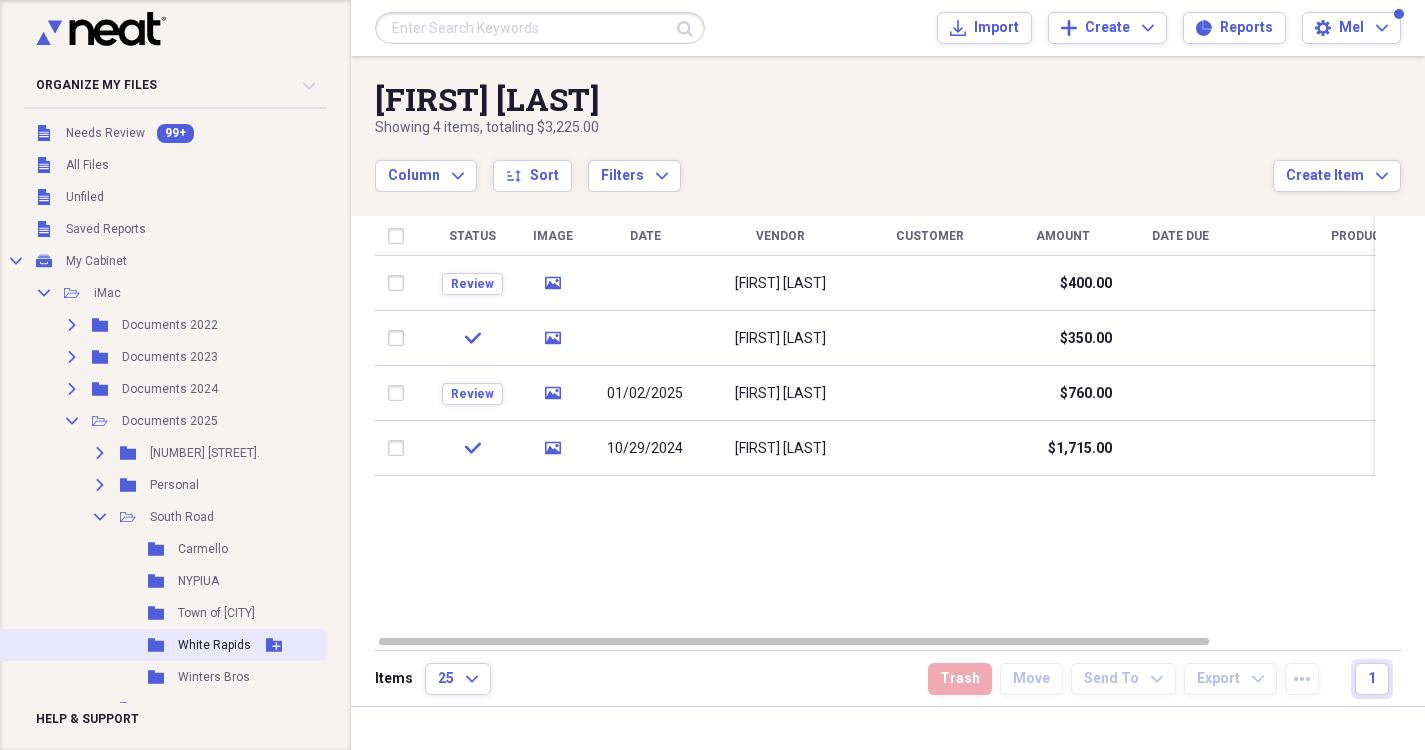 click on "White Rapids" at bounding box center (214, 645) 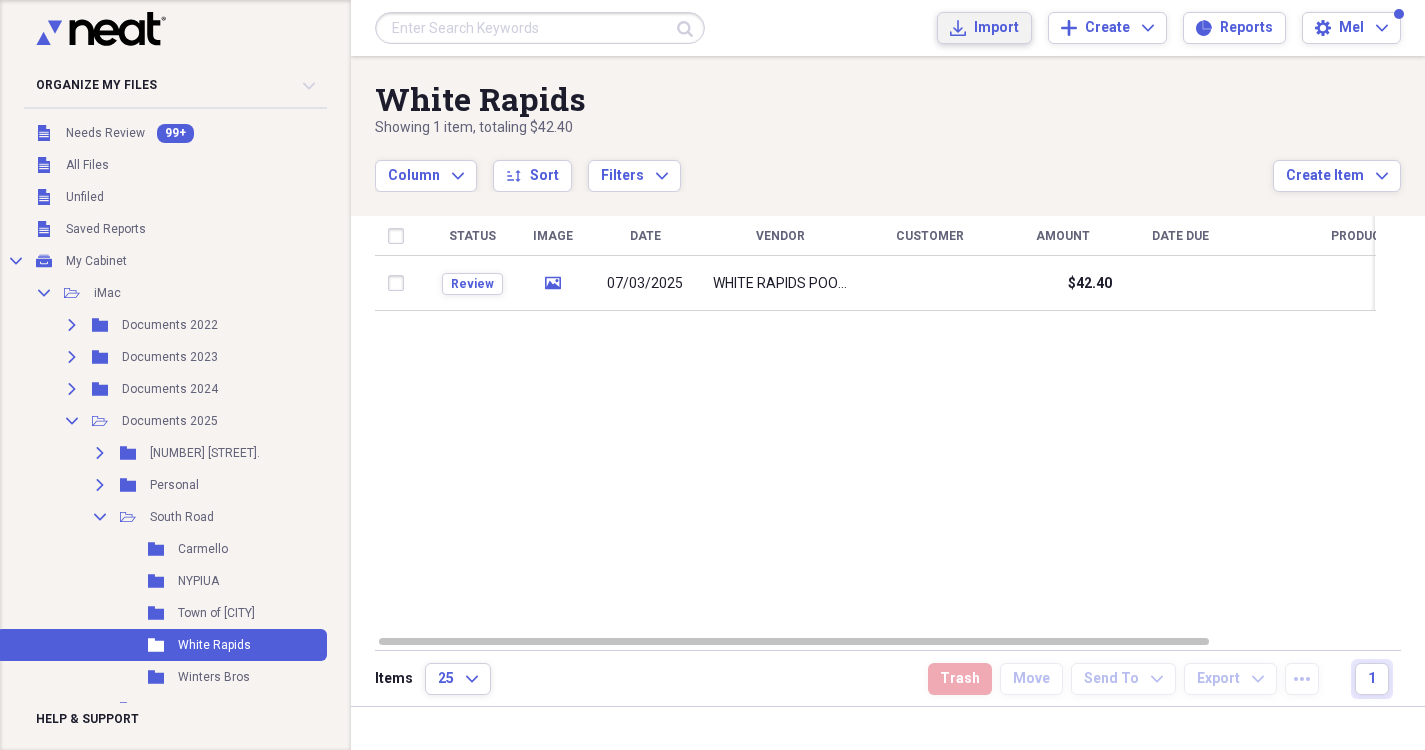 click on "Import Import" at bounding box center [984, 28] 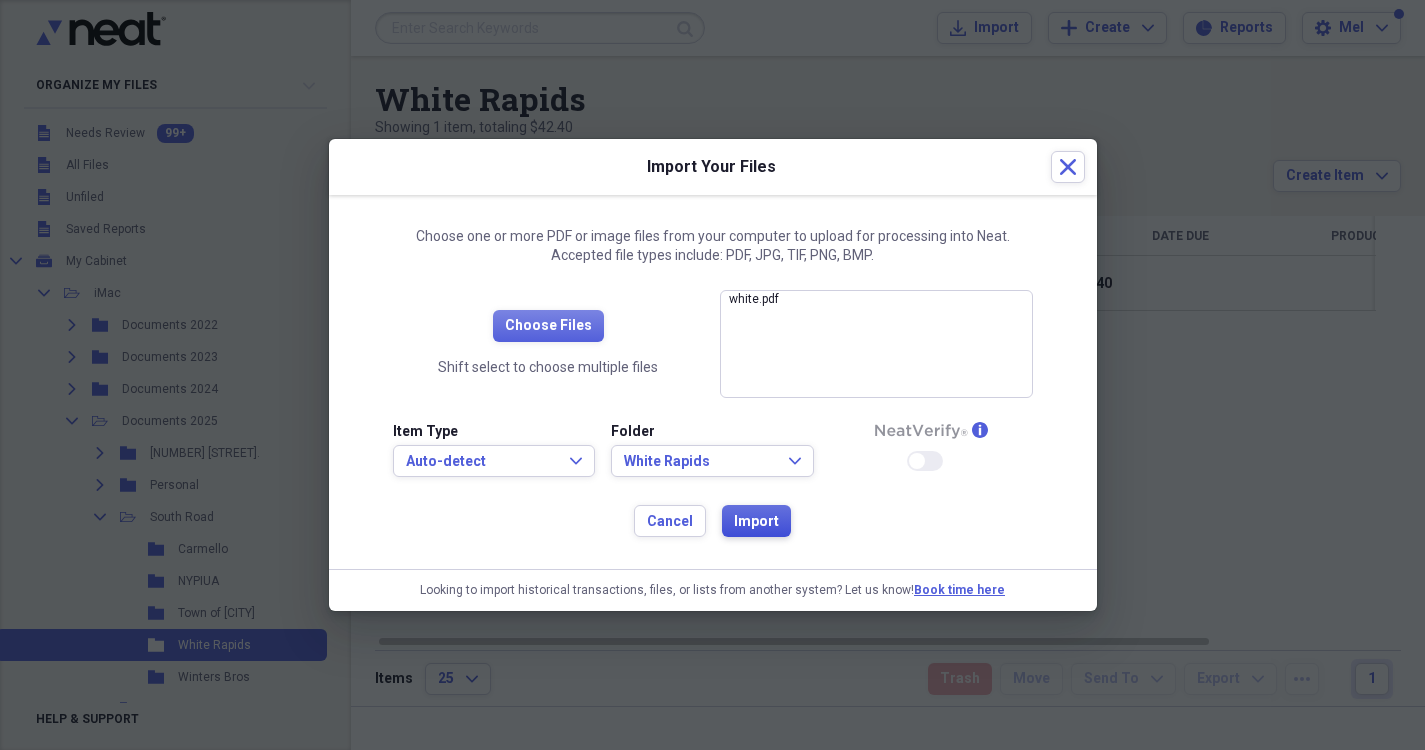 click on "Import" at bounding box center [756, 522] 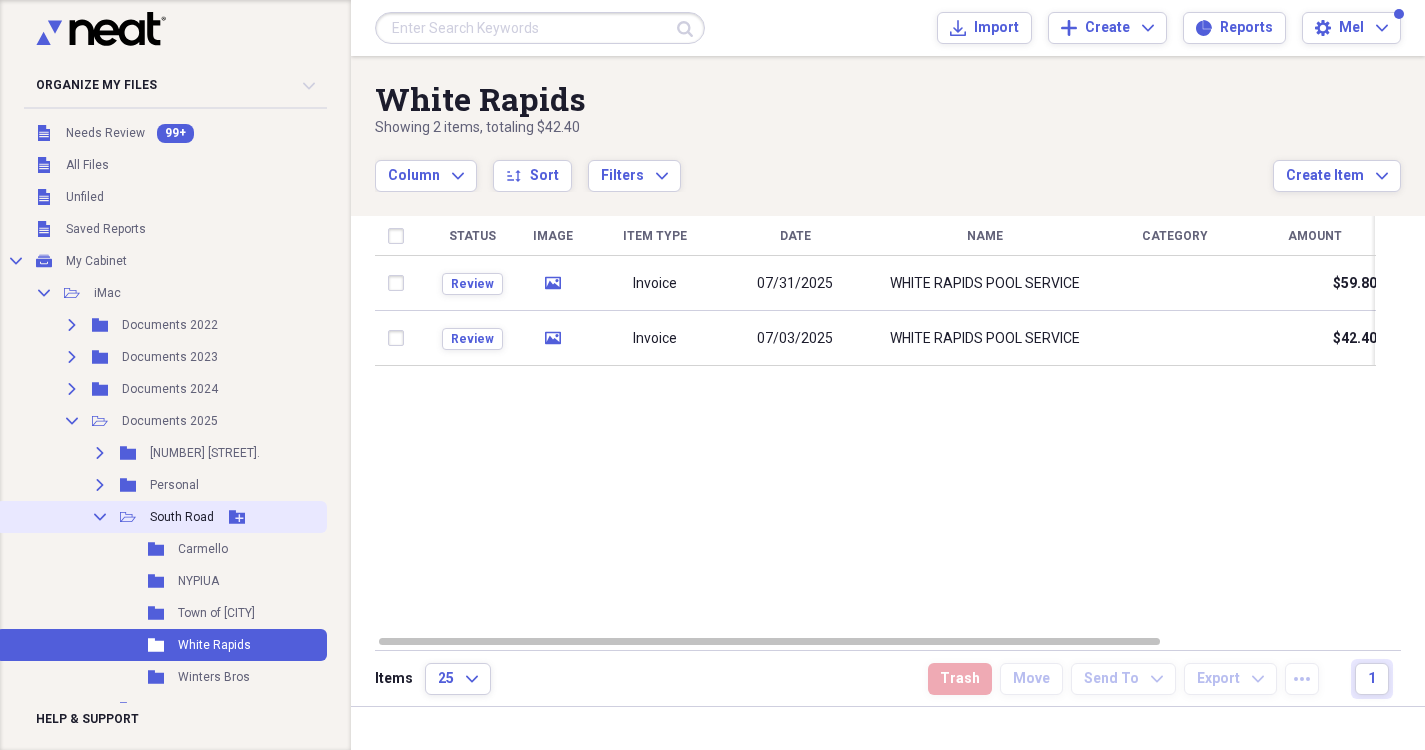 click on "Collapse" at bounding box center [100, 517] 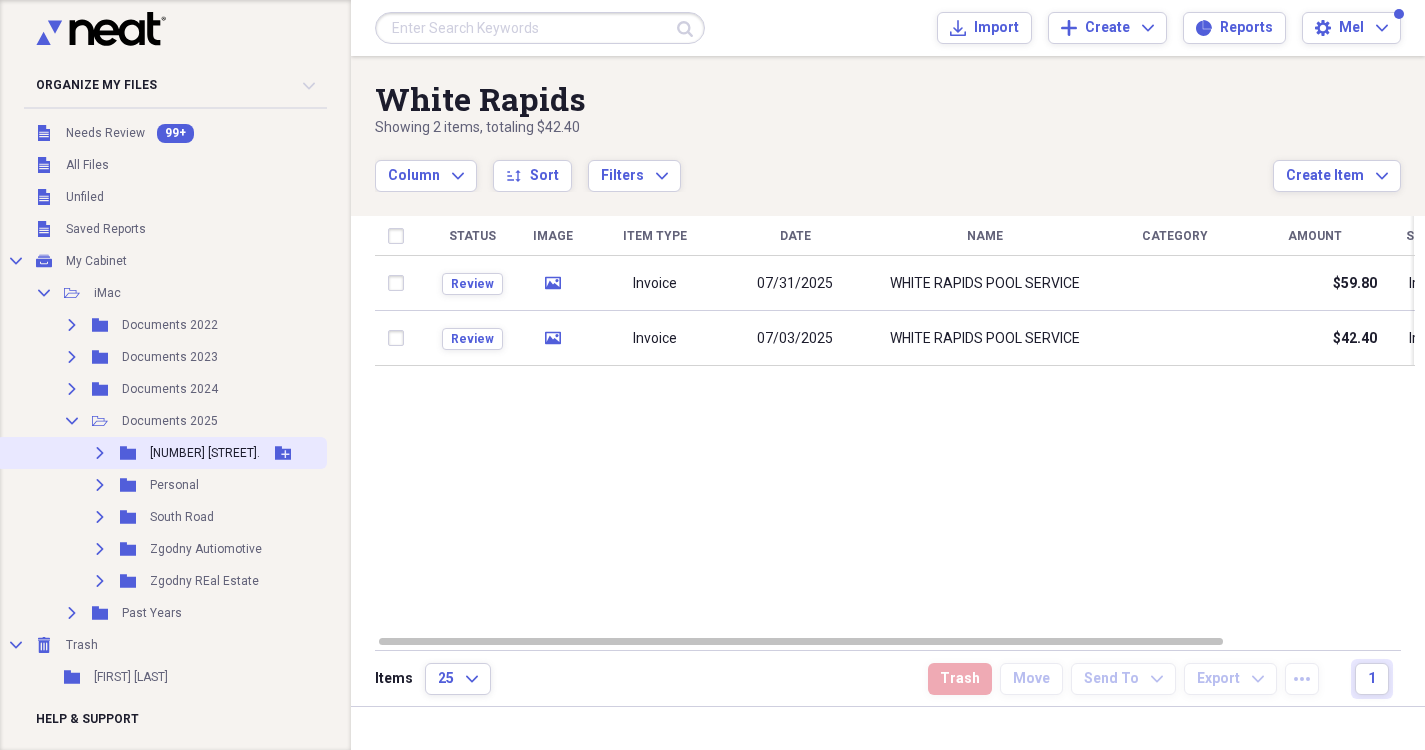 click on "Expand" 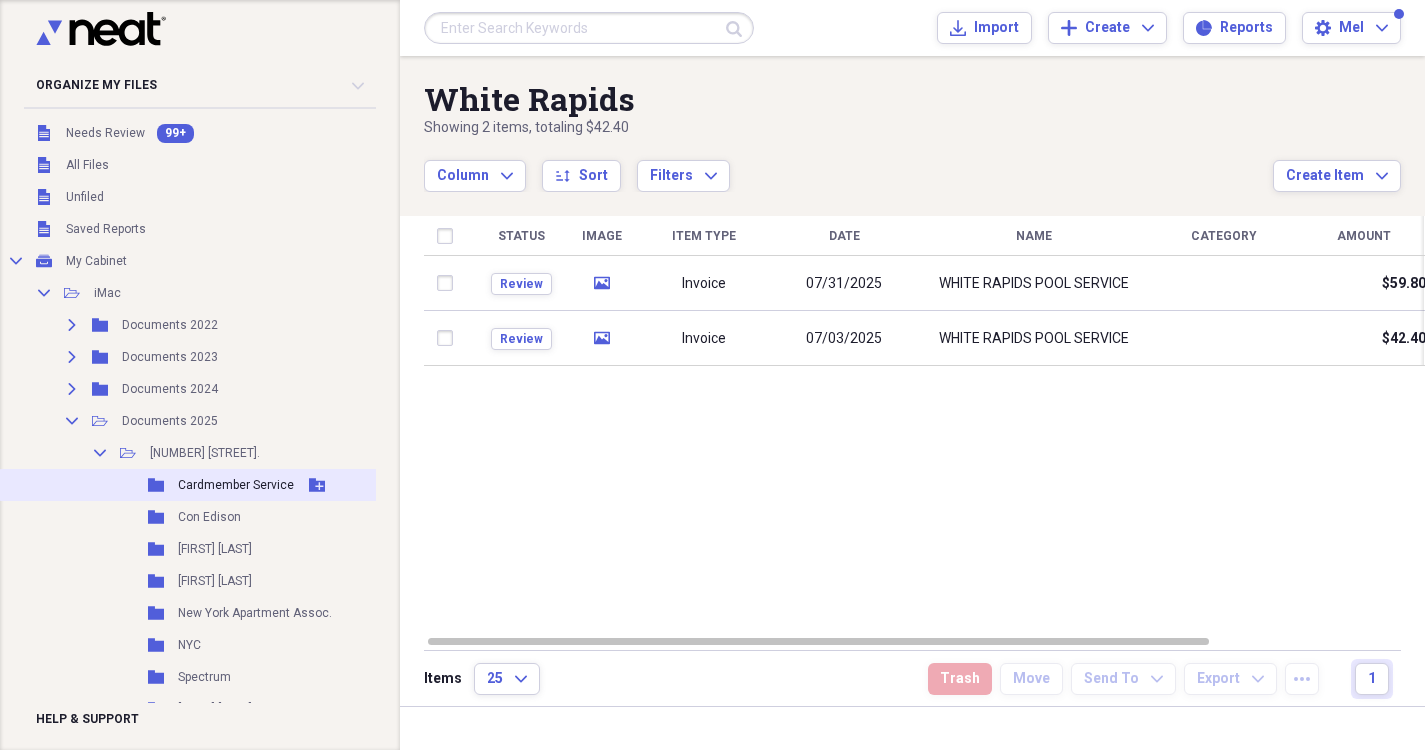 scroll, scrollTop: 285, scrollLeft: 0, axis: vertical 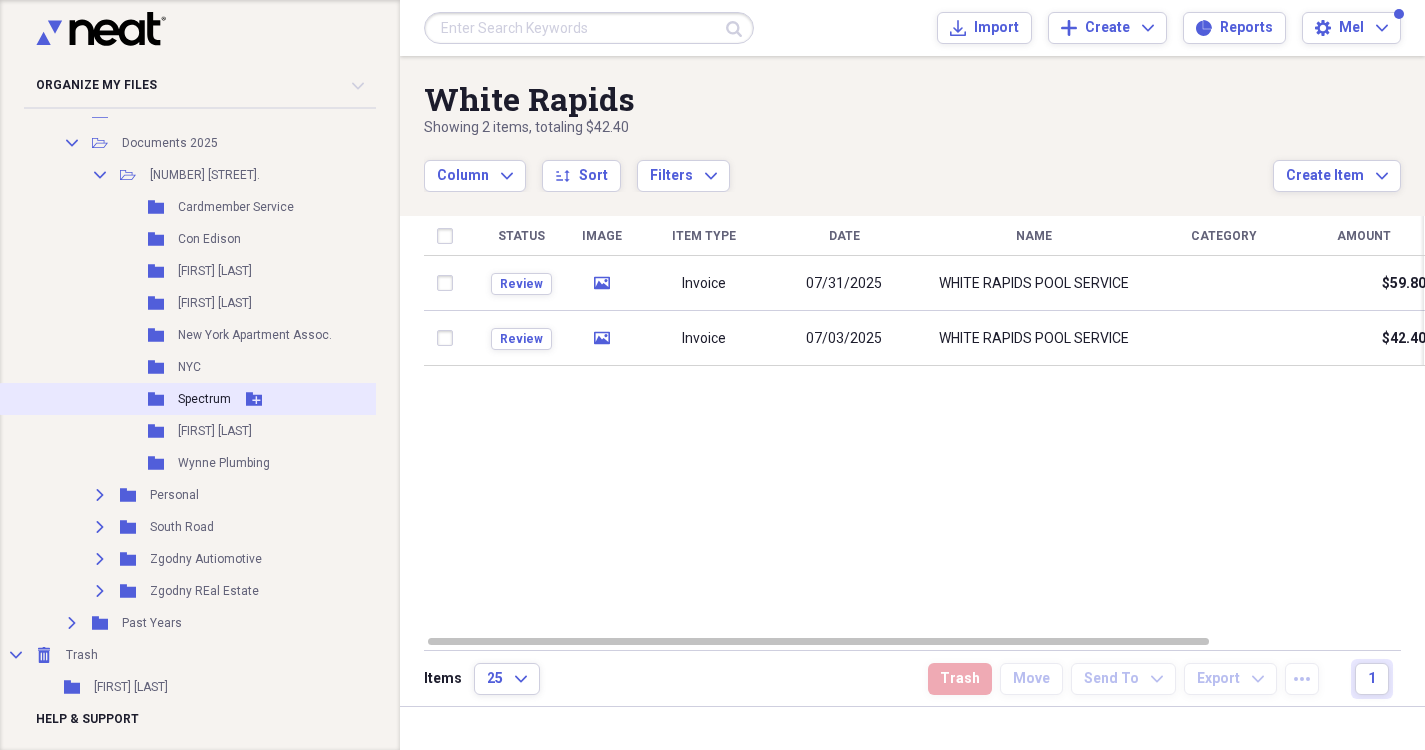 click on "Folder Spectrum Add Folder" at bounding box center (196, 399) 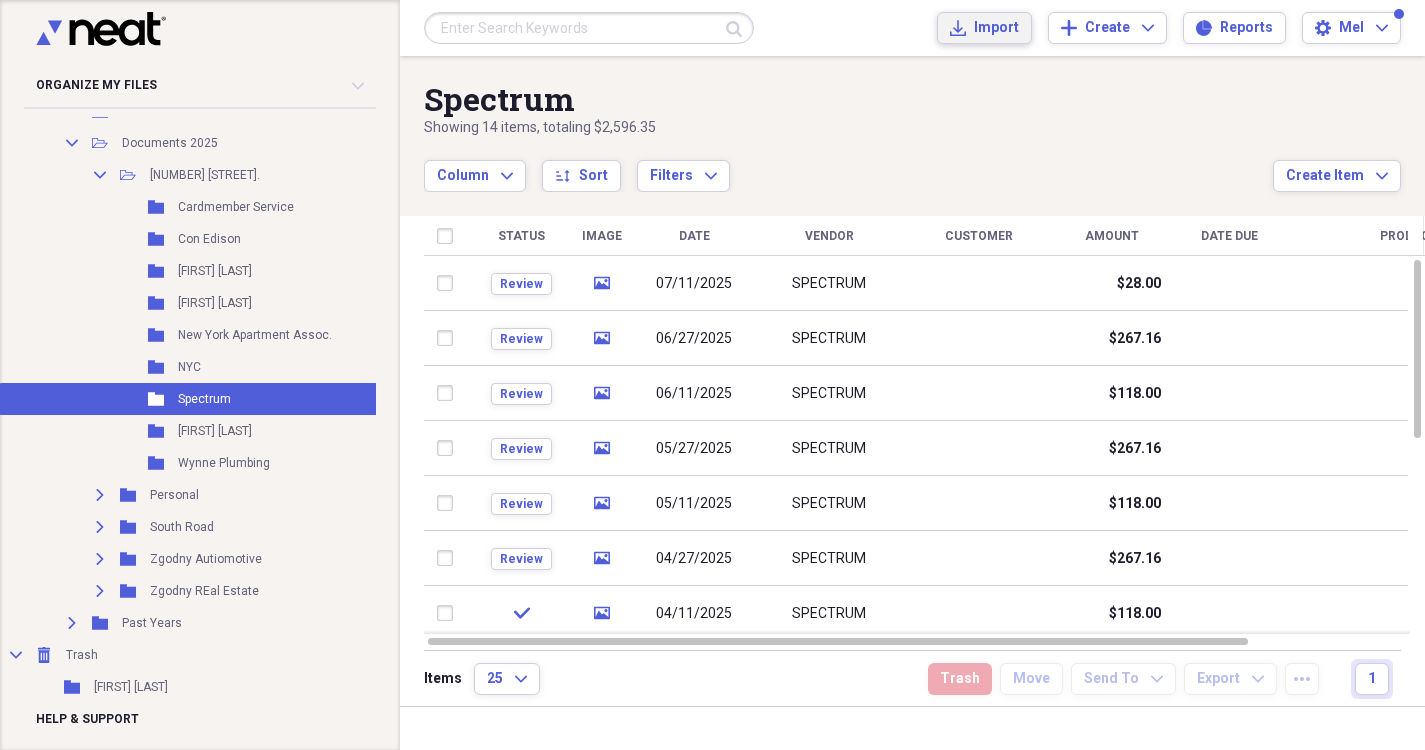 click on "Import" at bounding box center (996, 28) 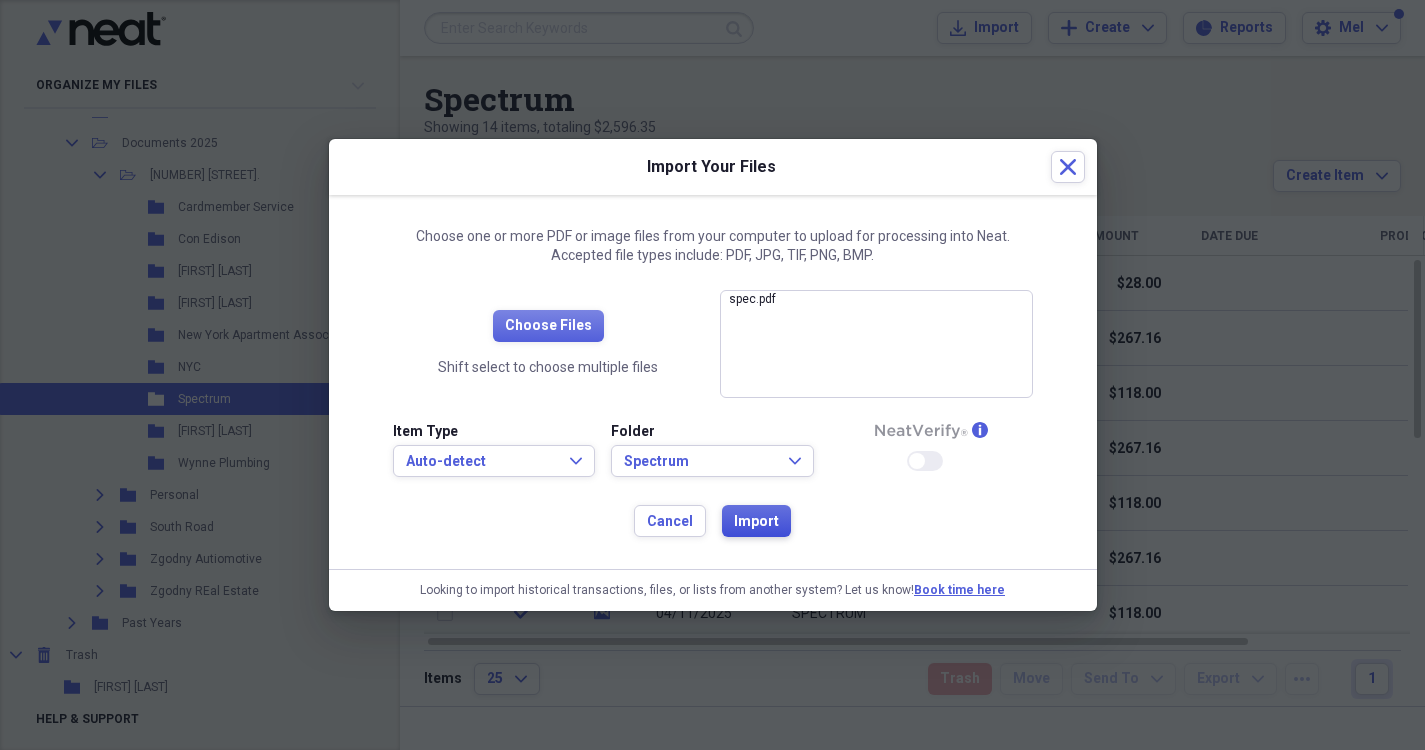 click on "Import" at bounding box center (756, 522) 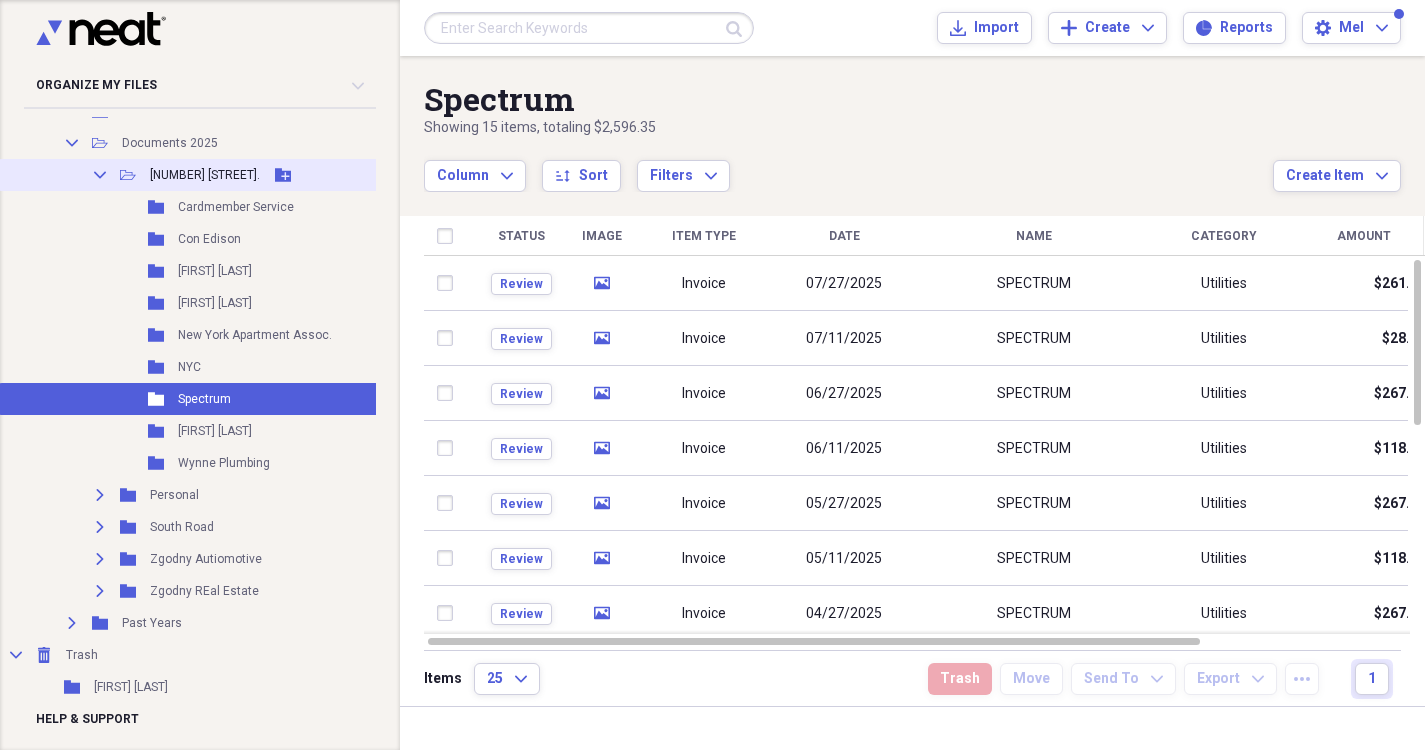 click on "Collapse" at bounding box center (100, 175) 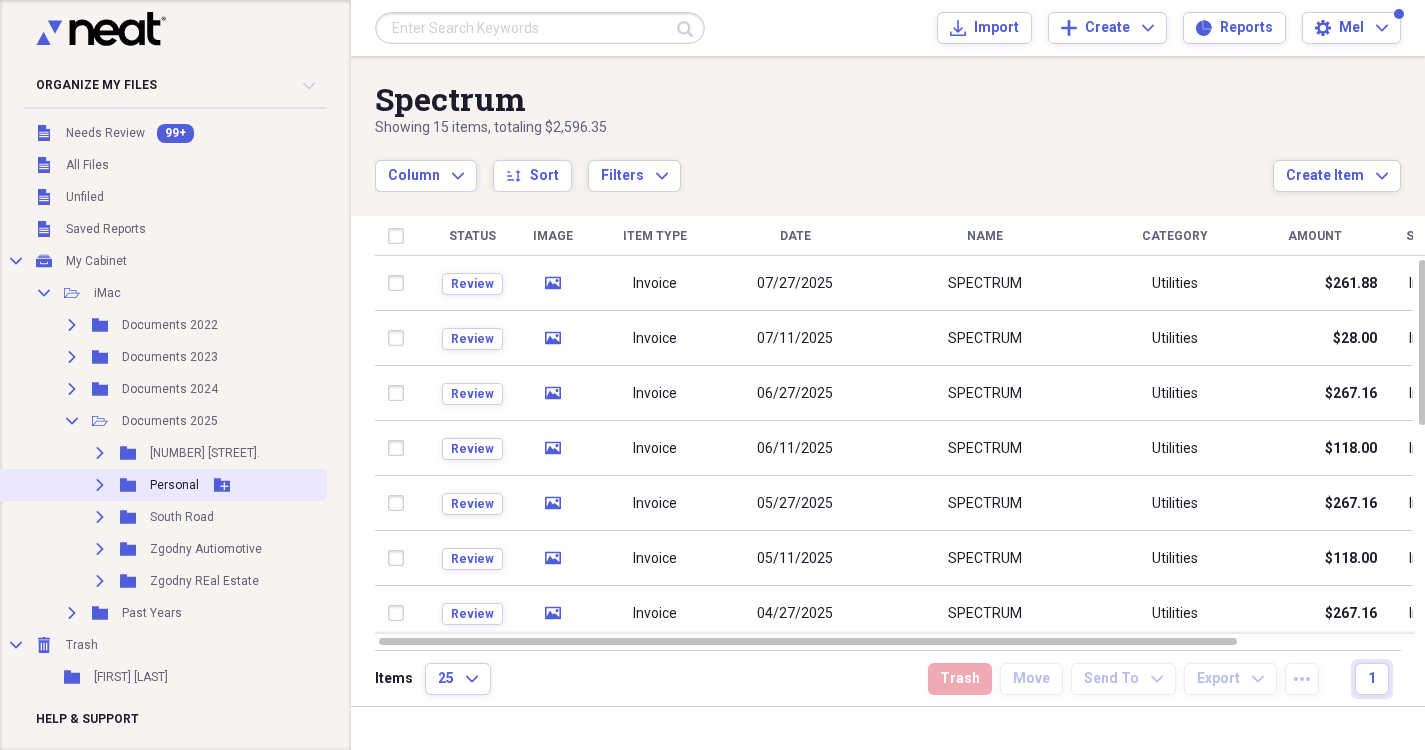 click 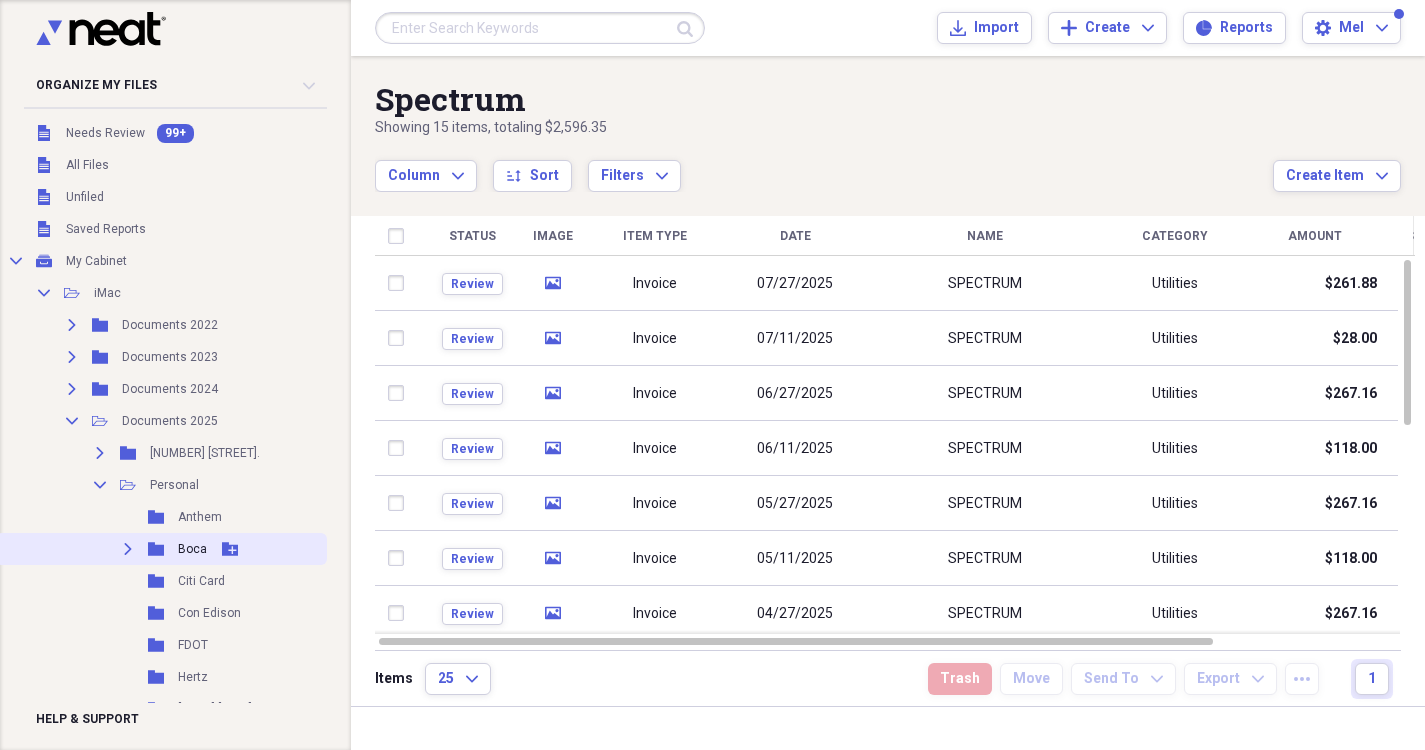 click on "Expand" 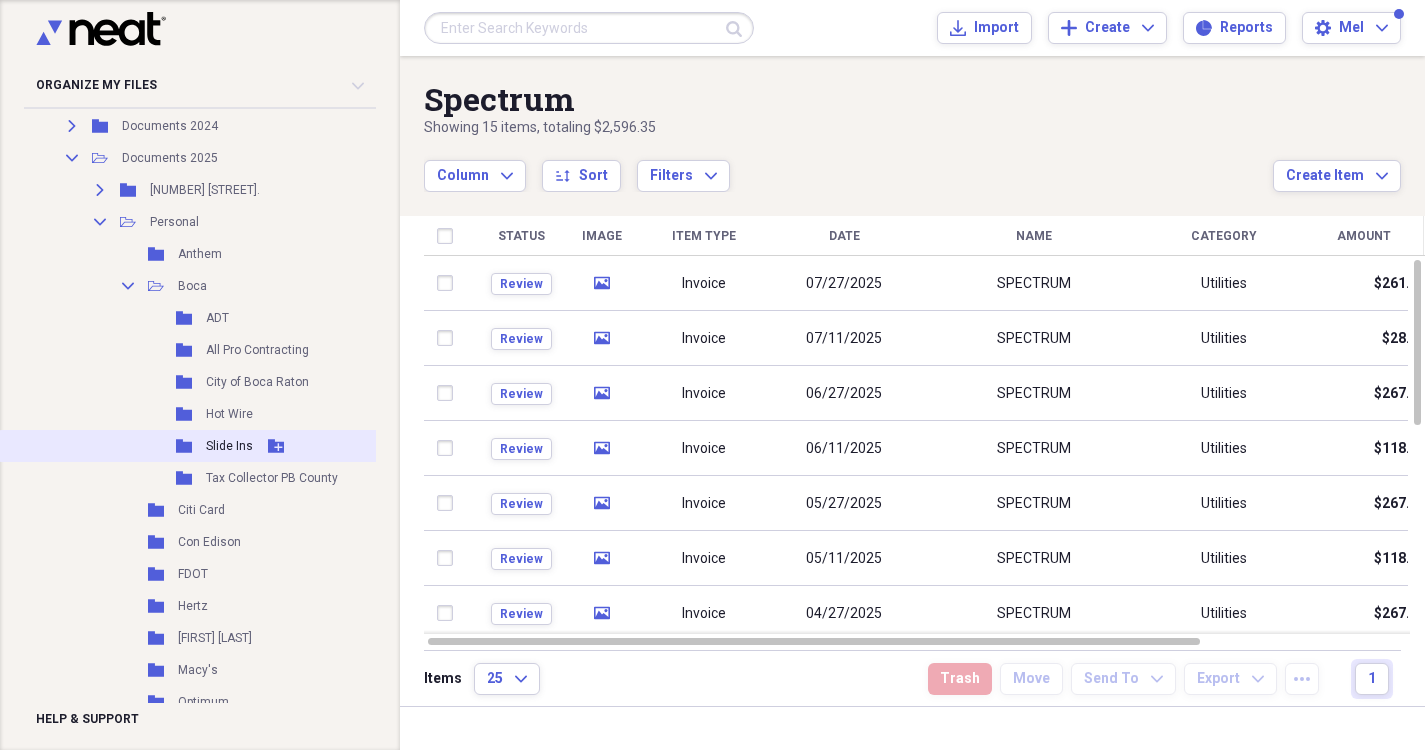 scroll, scrollTop: 267, scrollLeft: 0, axis: vertical 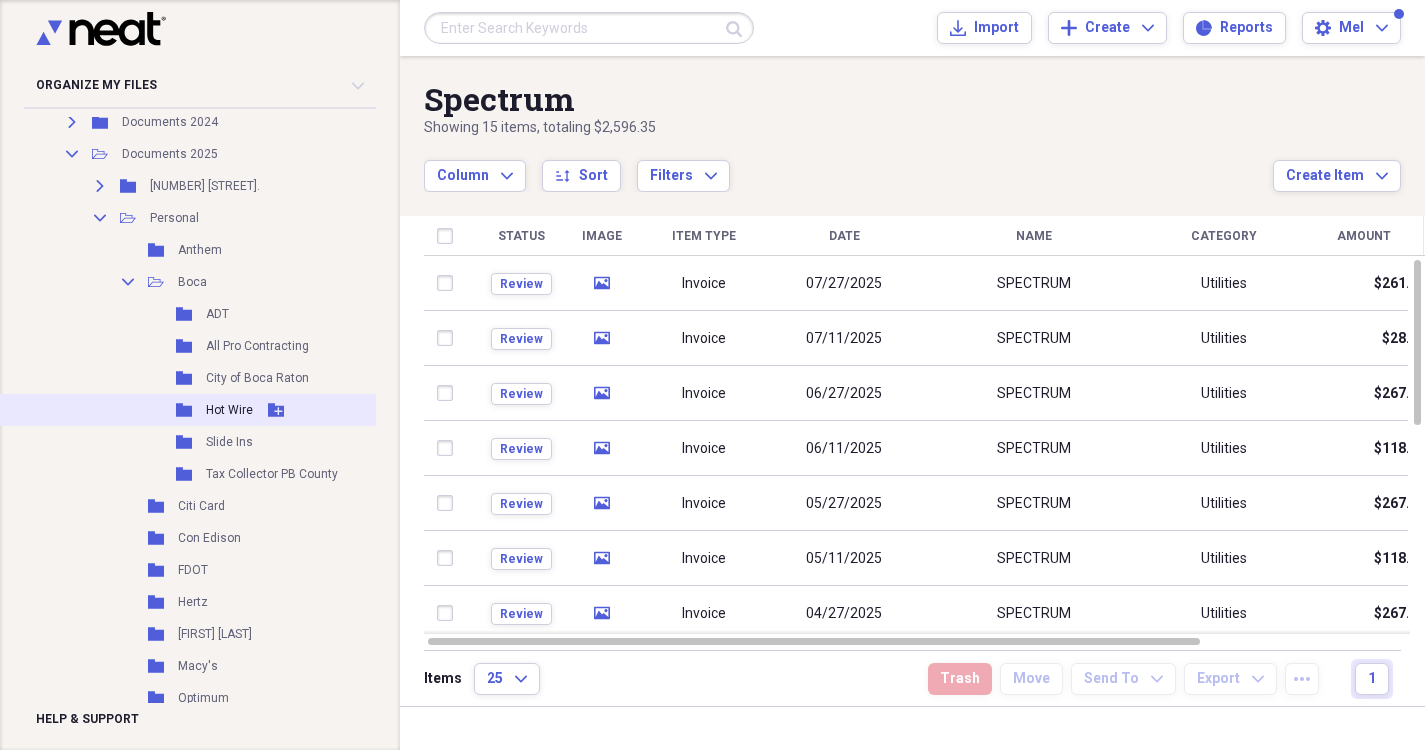 click on "Folder Hot Wire Add Folder" at bounding box center [199, 410] 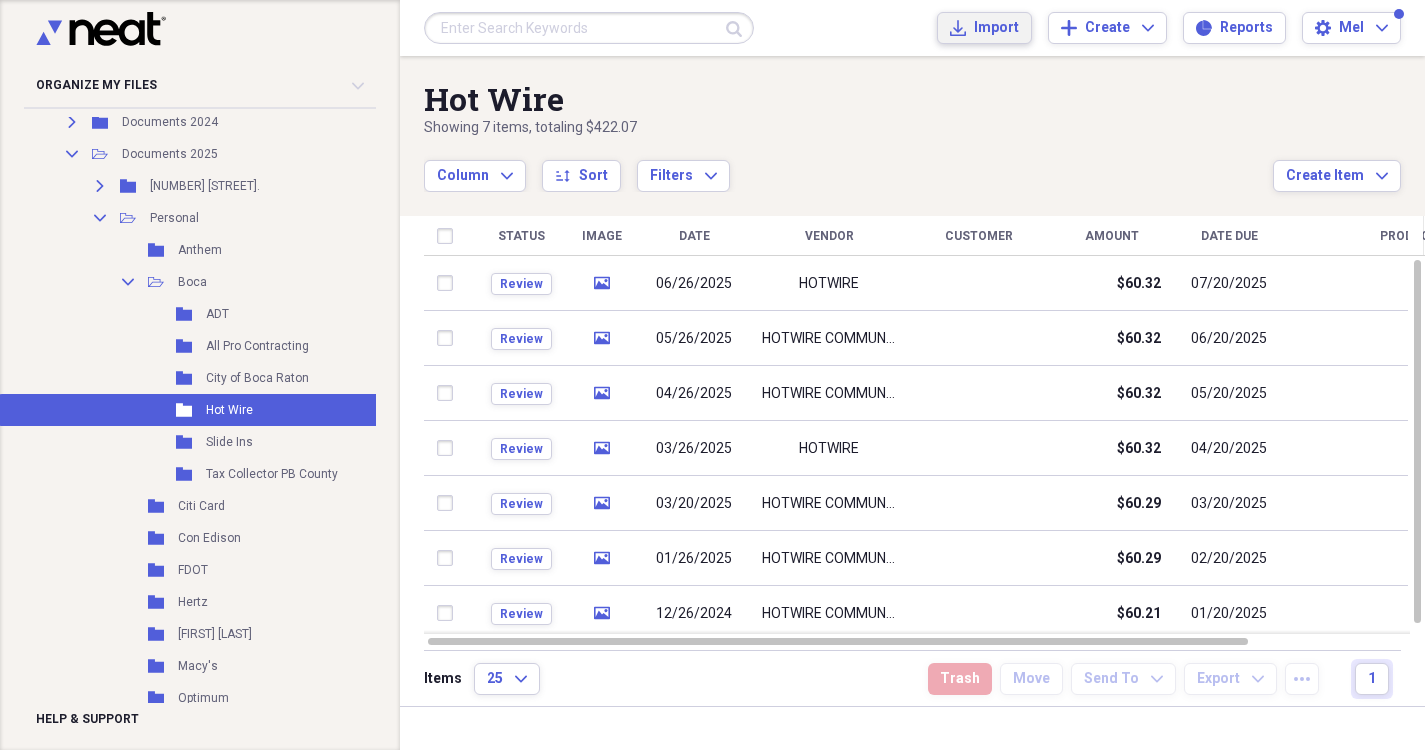 click on "Import" at bounding box center [996, 28] 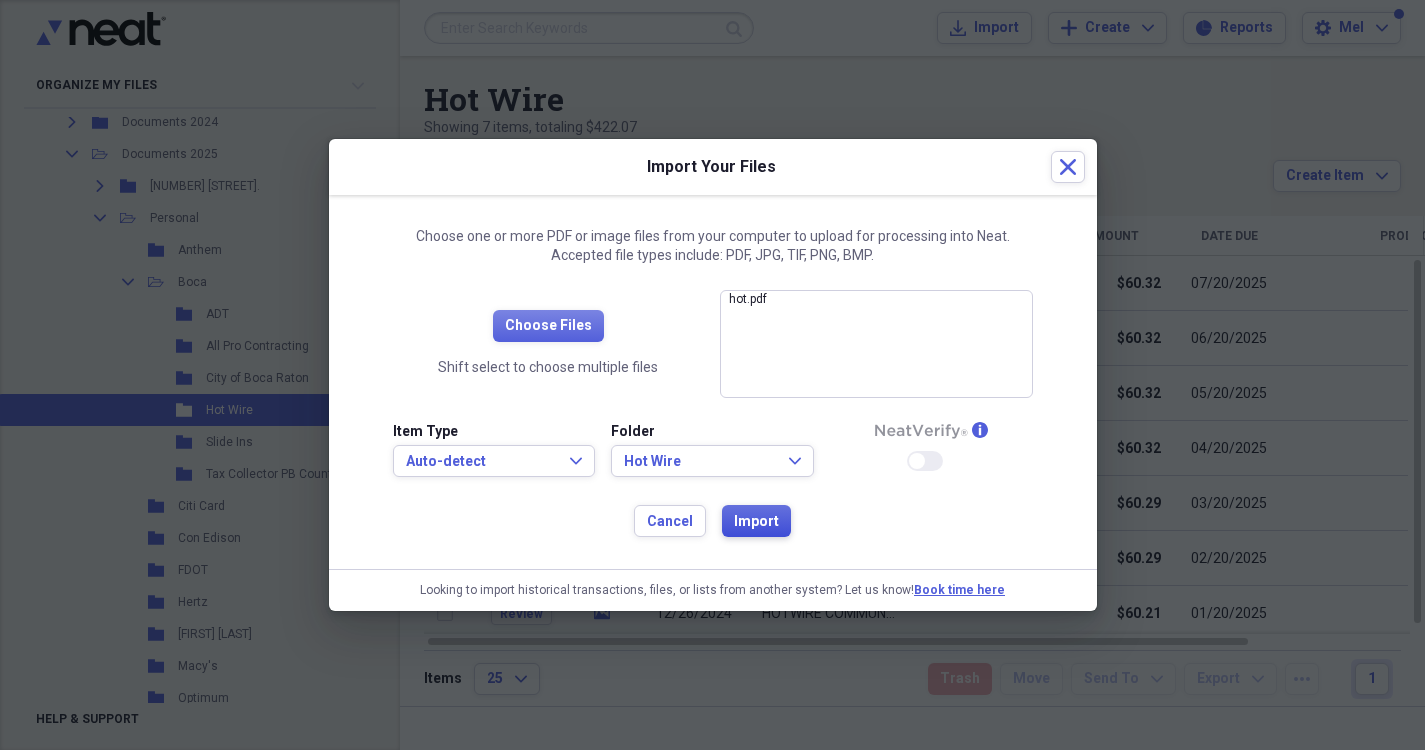 click on "Import" at bounding box center [756, 522] 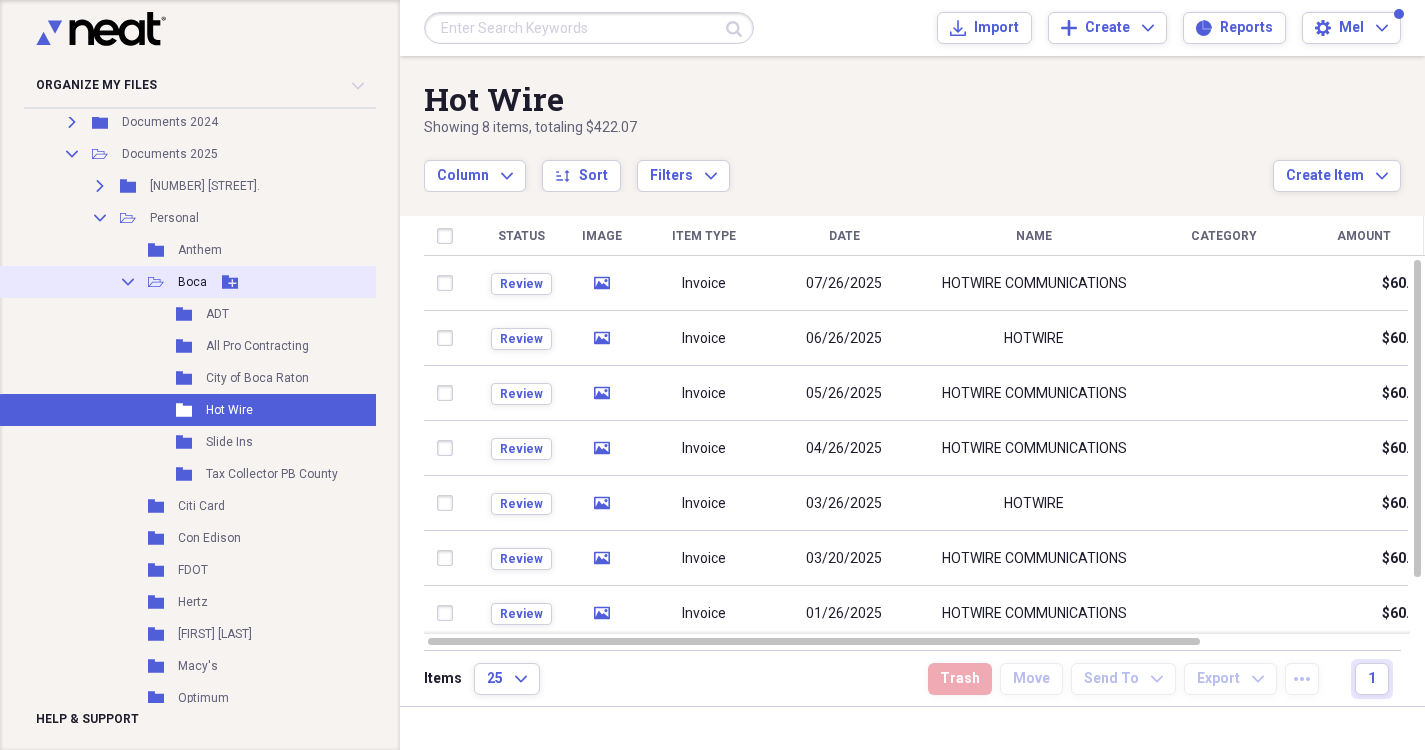 click on "Collapse" 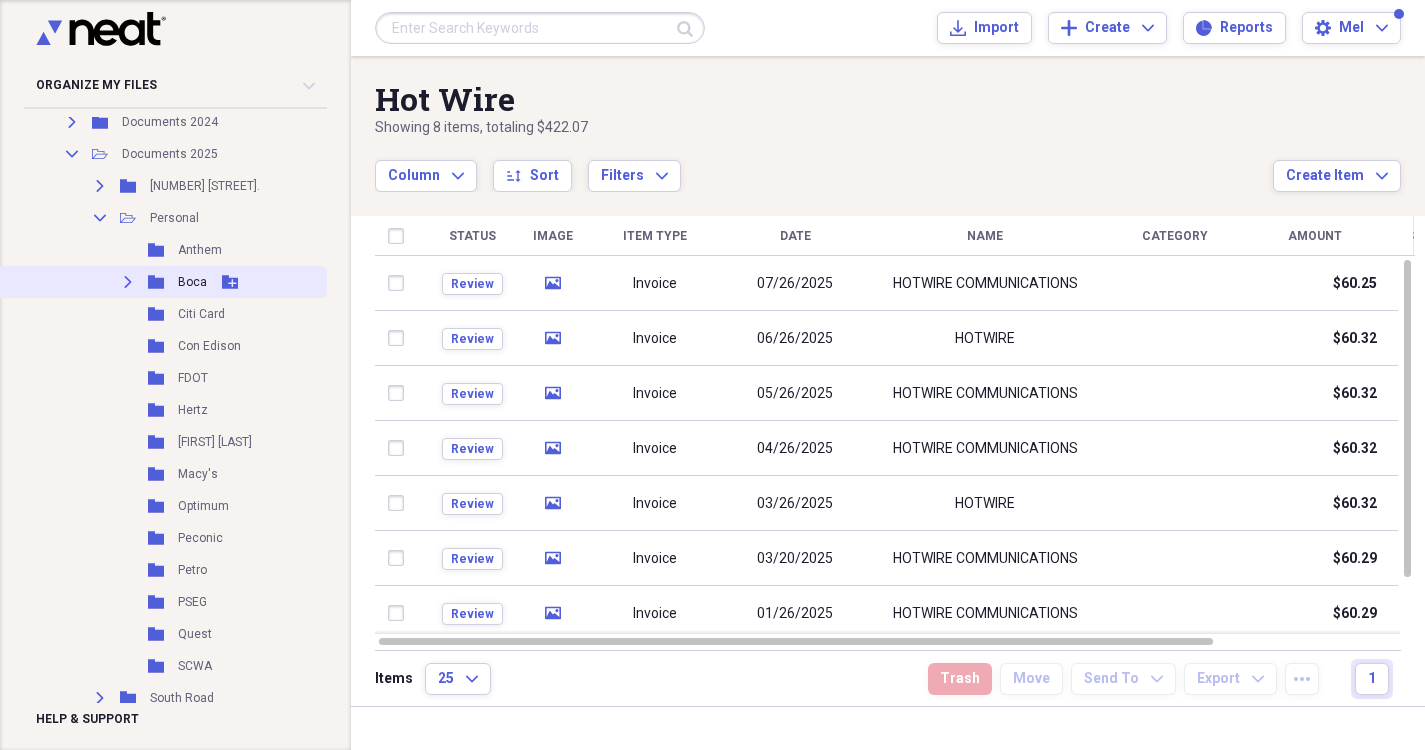 click on "Expand" 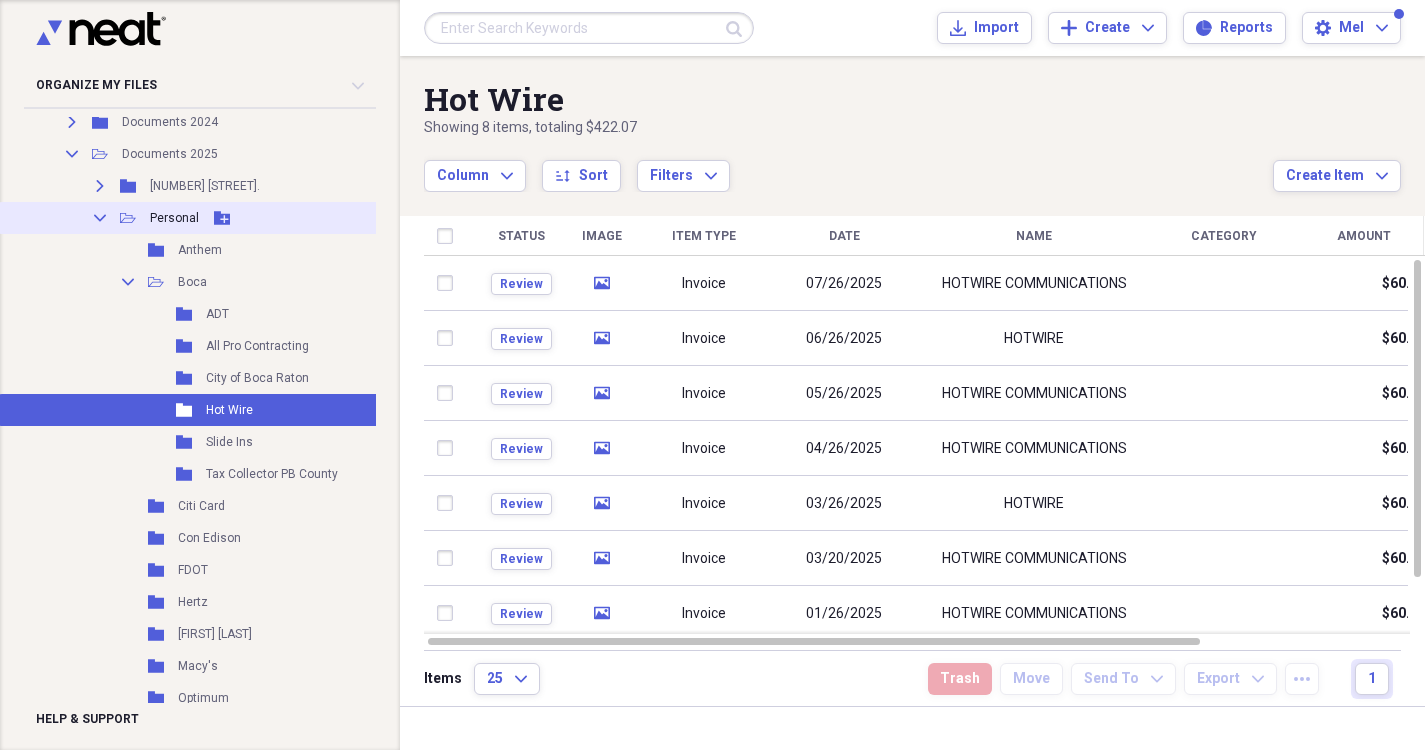 click 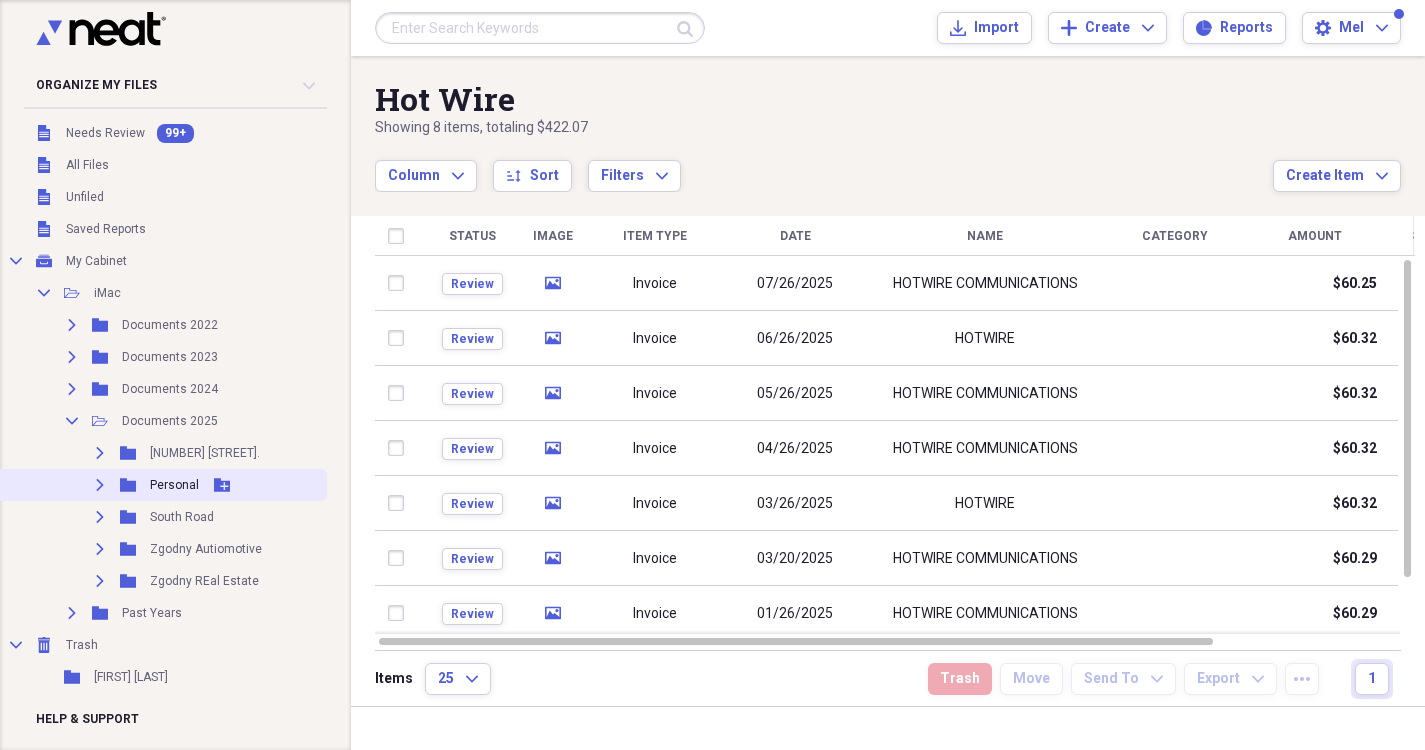 scroll, scrollTop: 0, scrollLeft: 0, axis: both 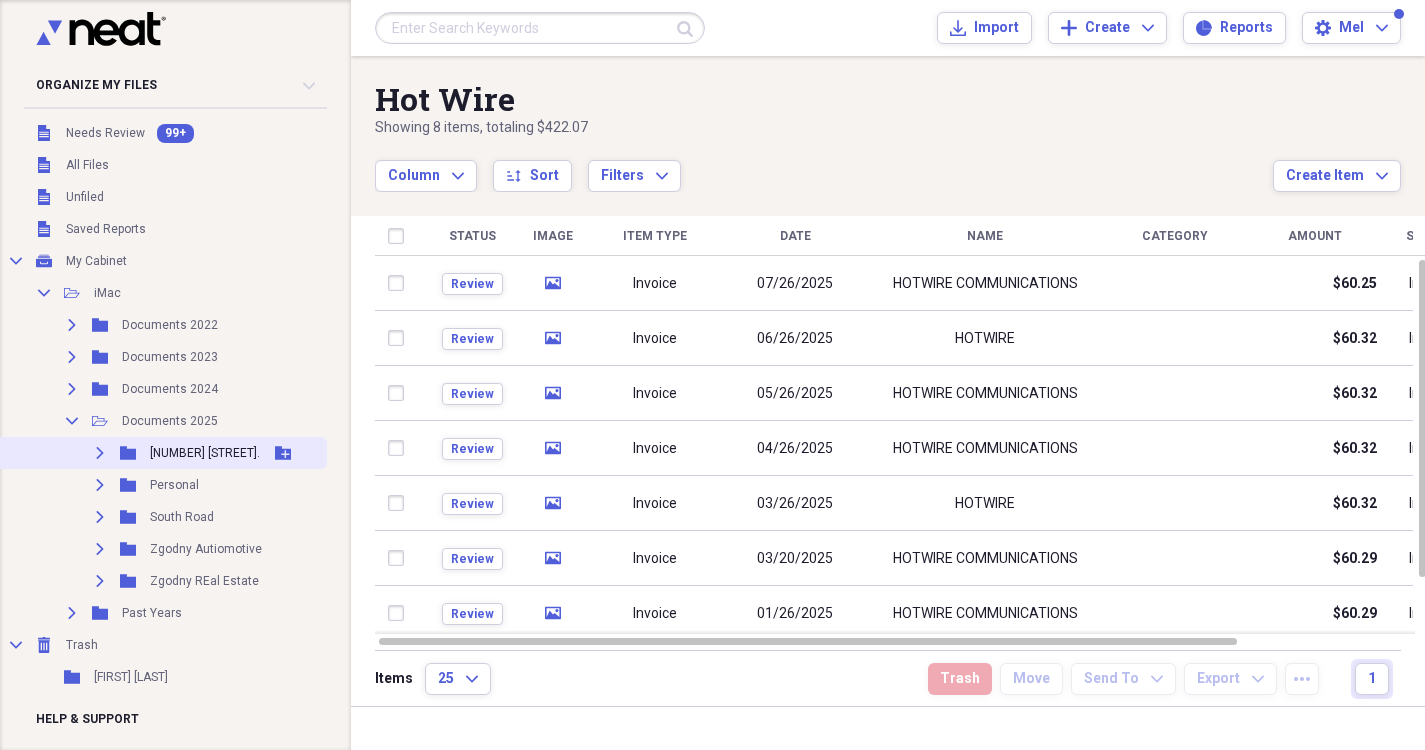 click on "Expand Folder [NUMBER] [STREET]. Add Folder" at bounding box center (161, 453) 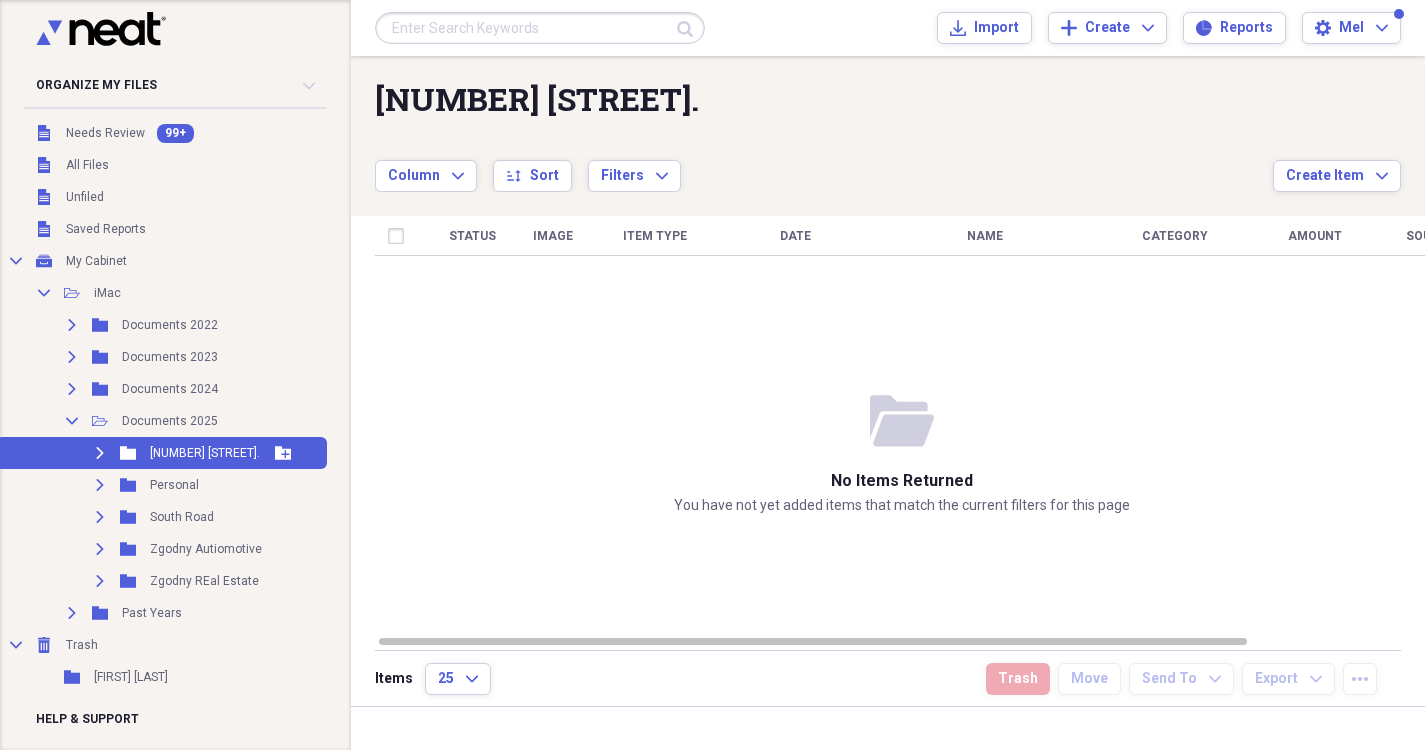 click on "Expand" 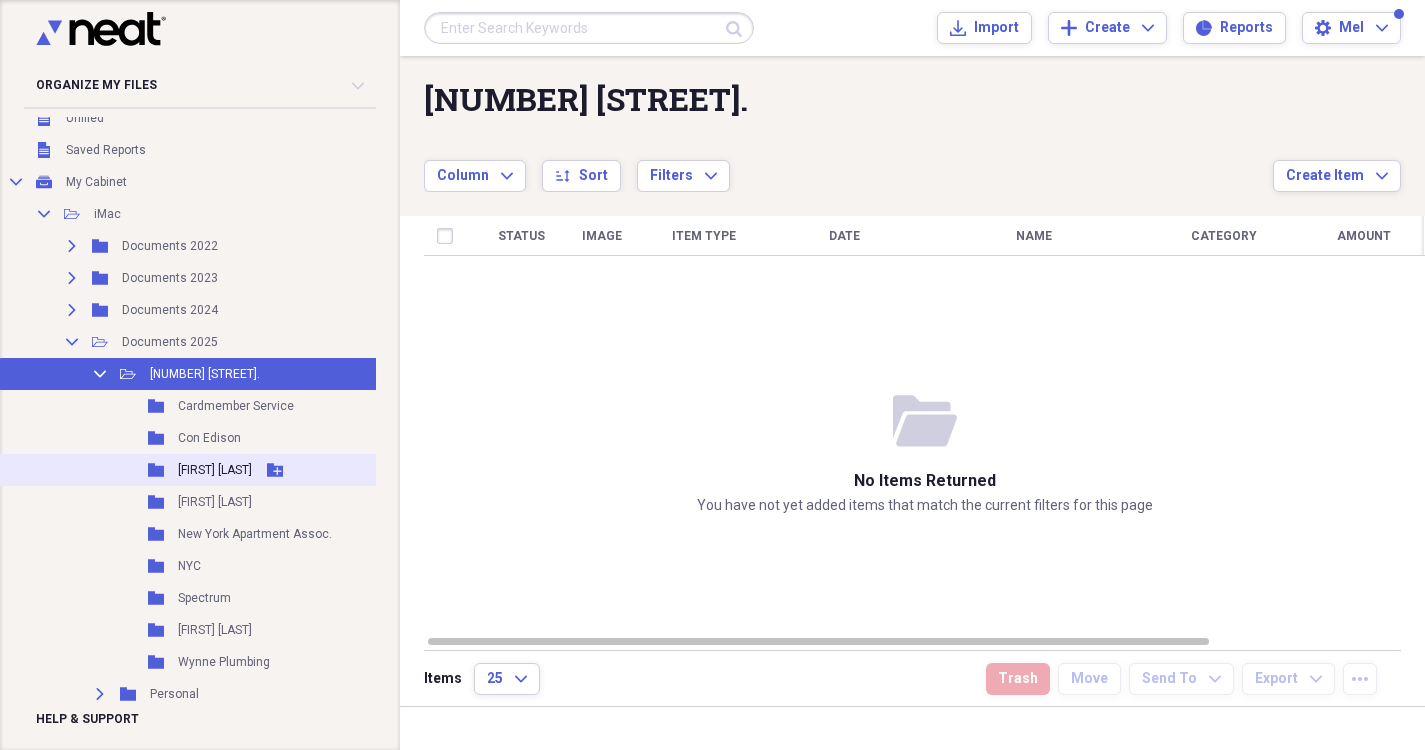 scroll, scrollTop: 113, scrollLeft: 0, axis: vertical 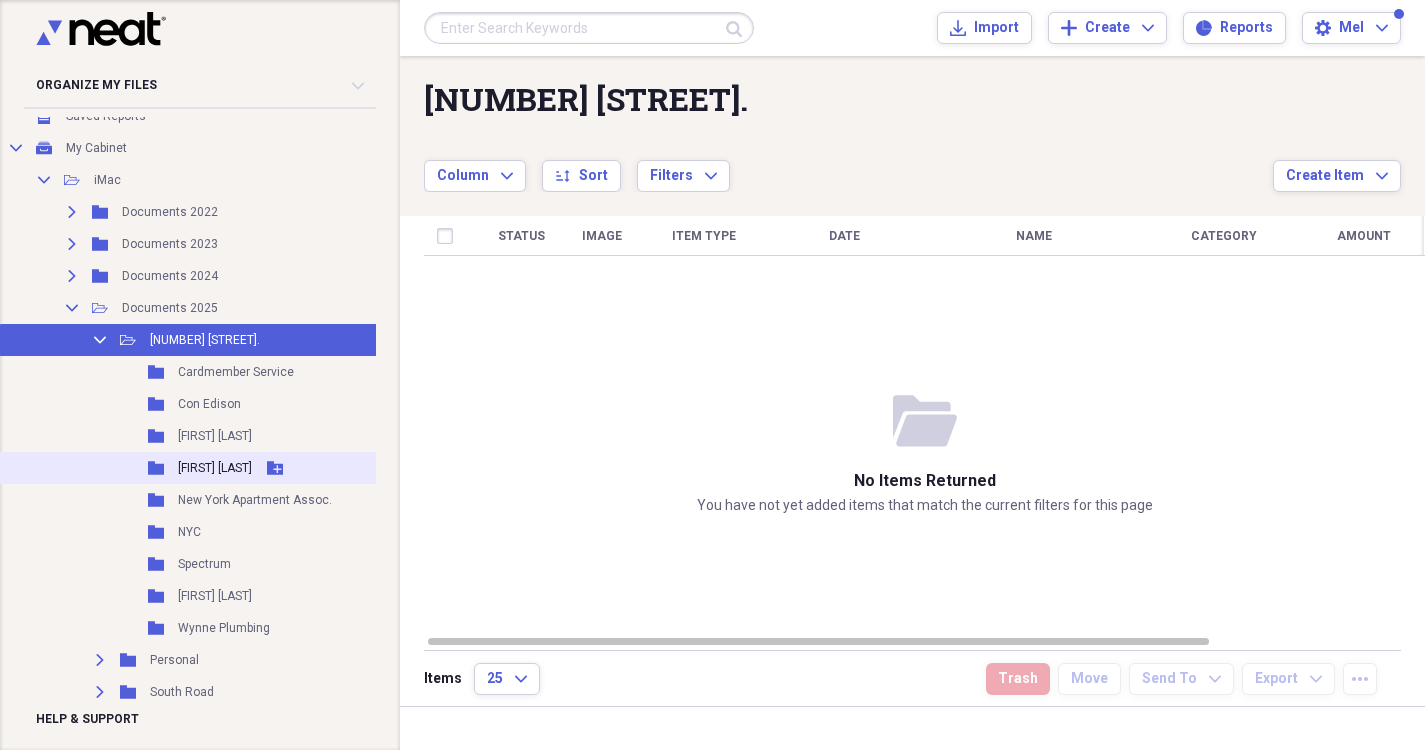 click on "[FIRST] [LAST]" at bounding box center [215, 468] 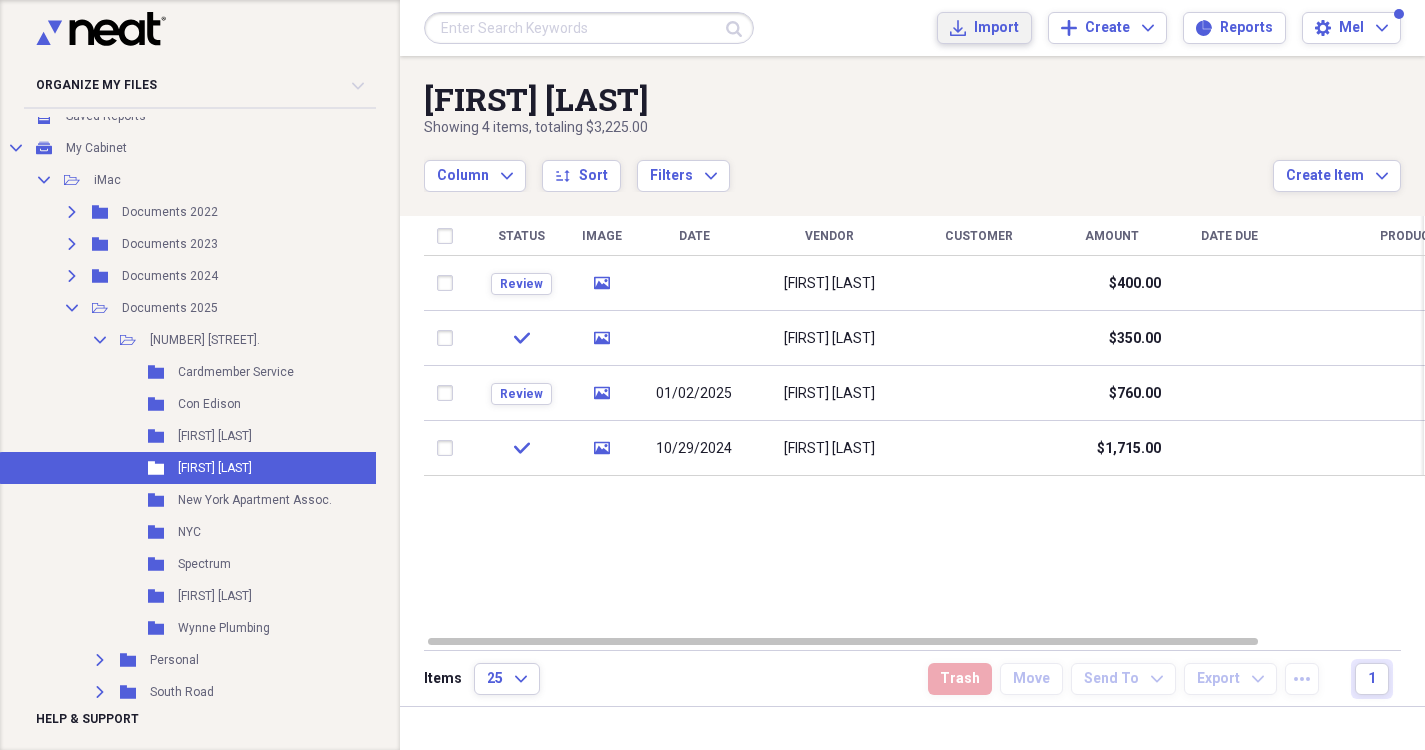 click on "Import" at bounding box center (996, 28) 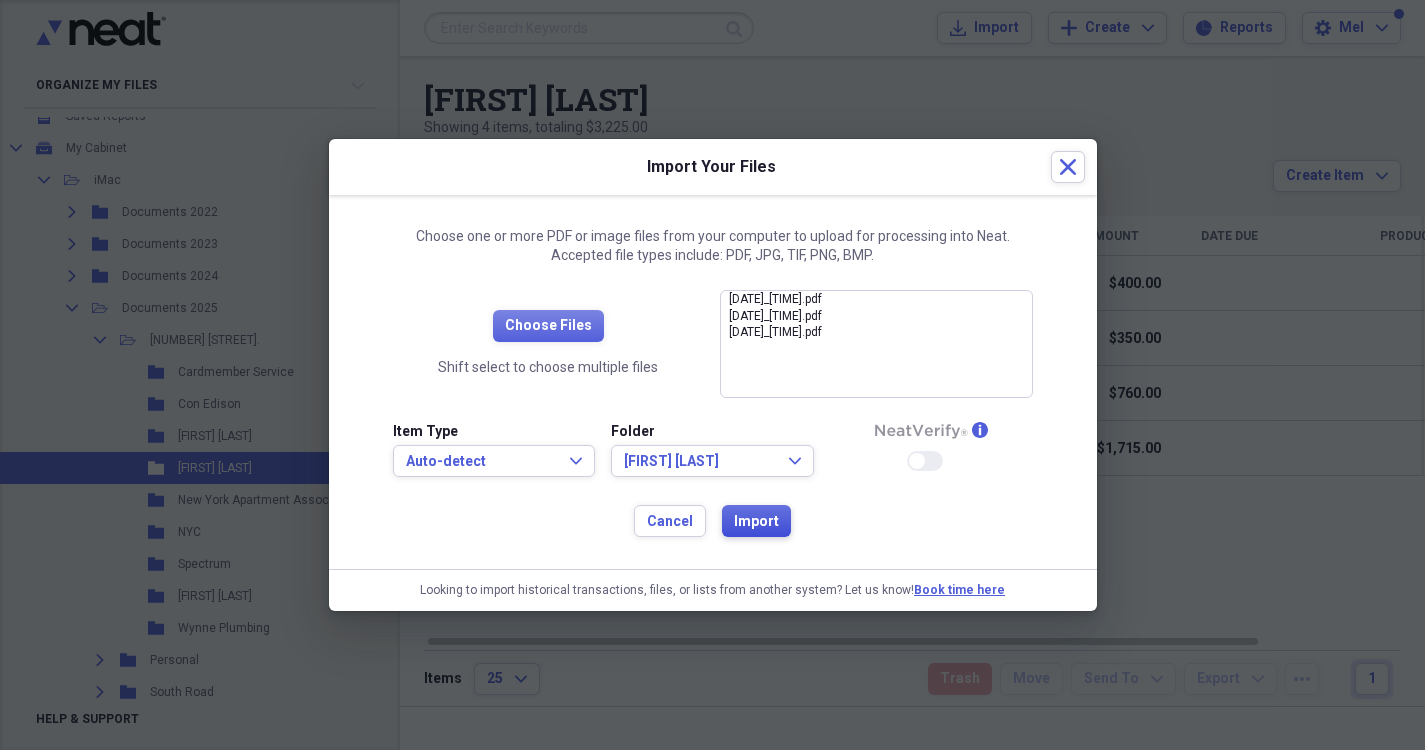 click on "Import" at bounding box center (756, 522) 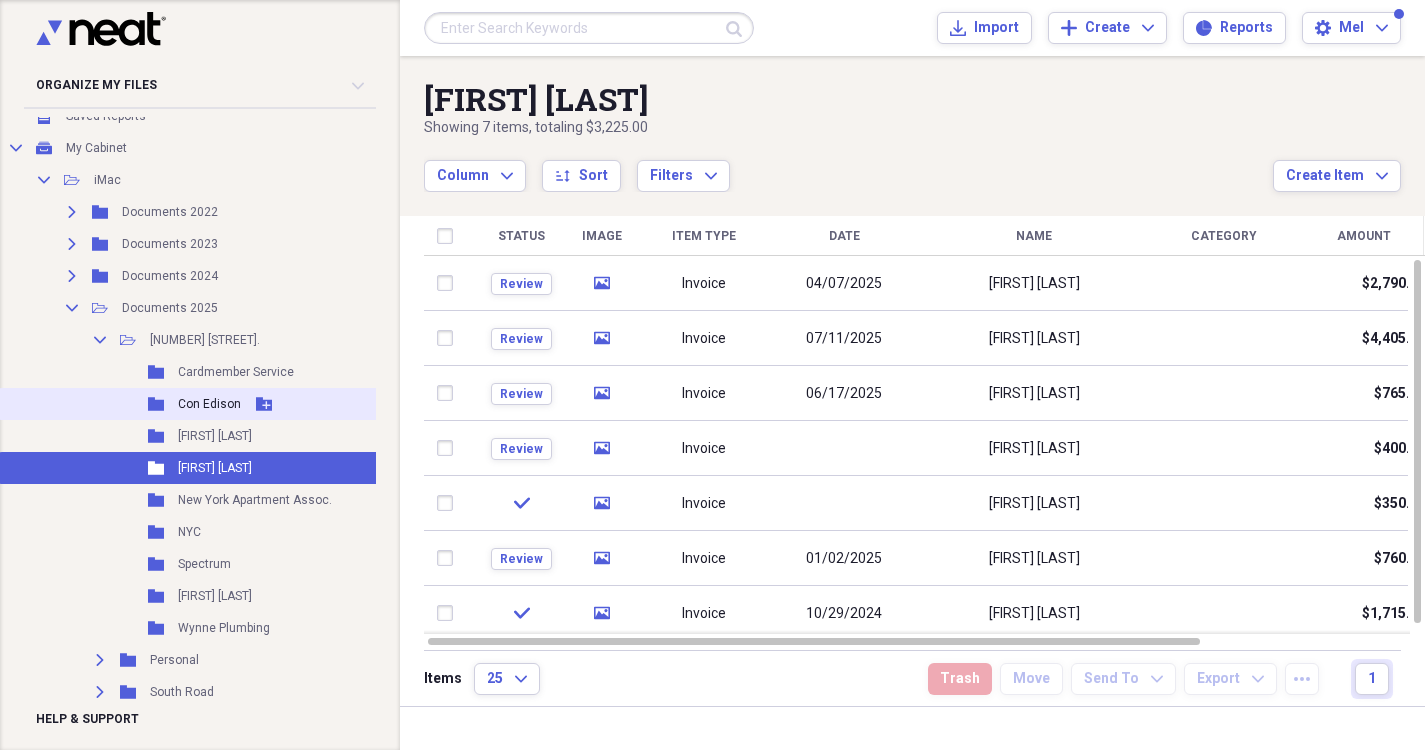 click on "Con Edison" at bounding box center [209, 404] 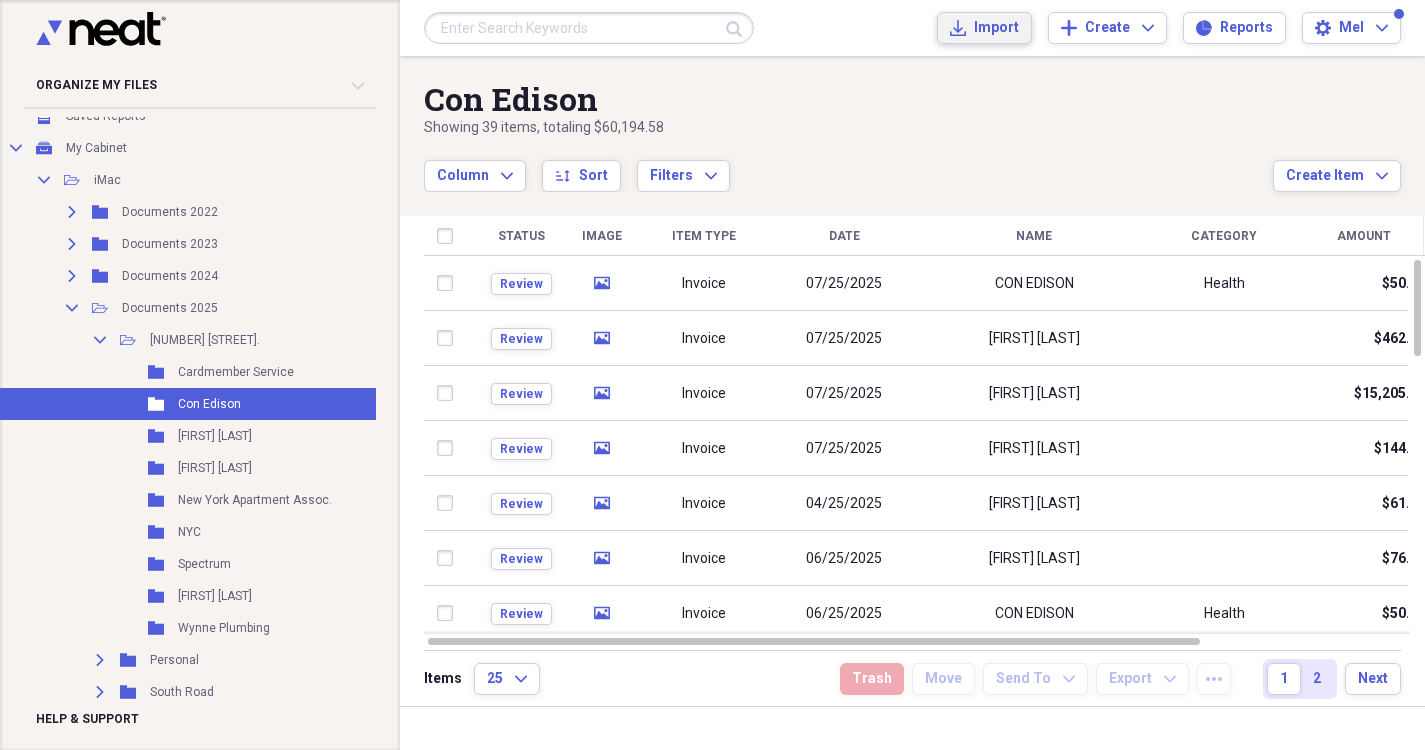 click on "Import Import" at bounding box center (984, 28) 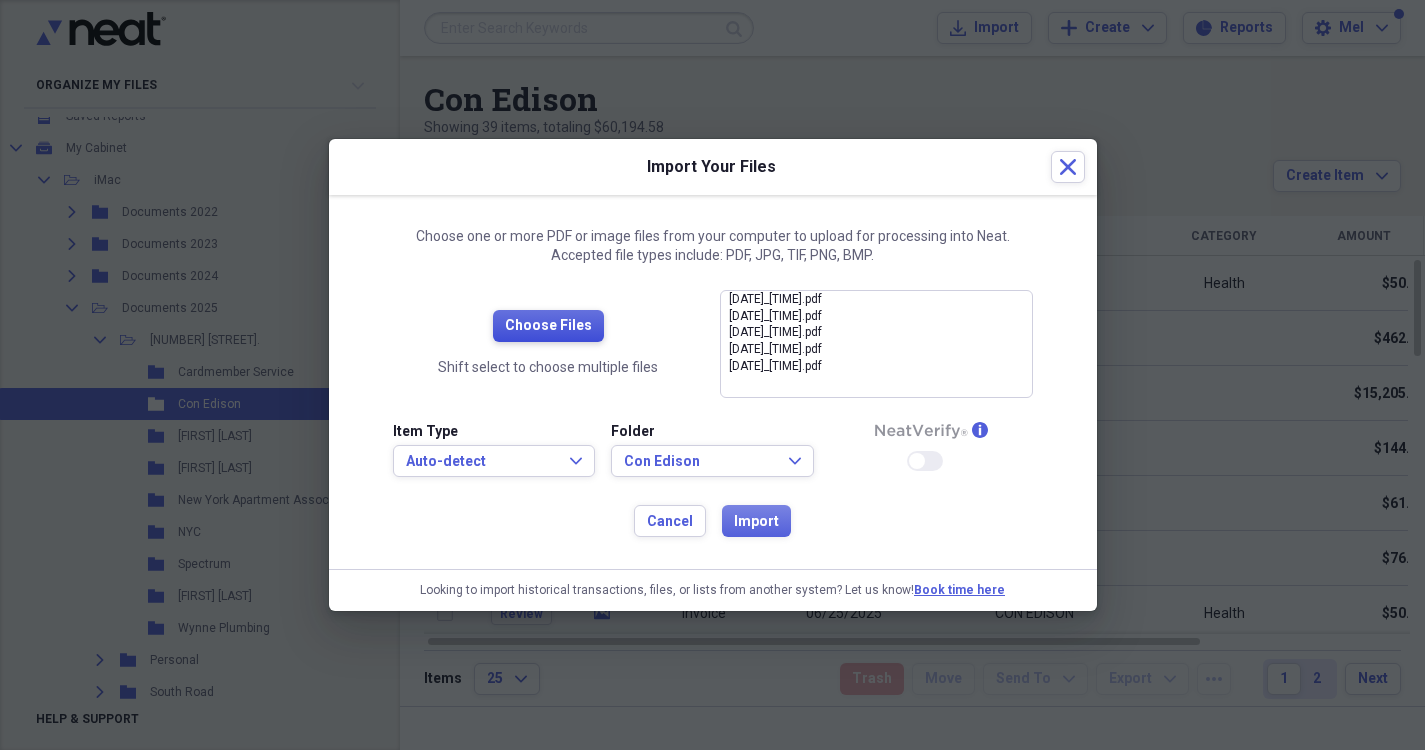 click on "Choose Files" at bounding box center (548, 326) 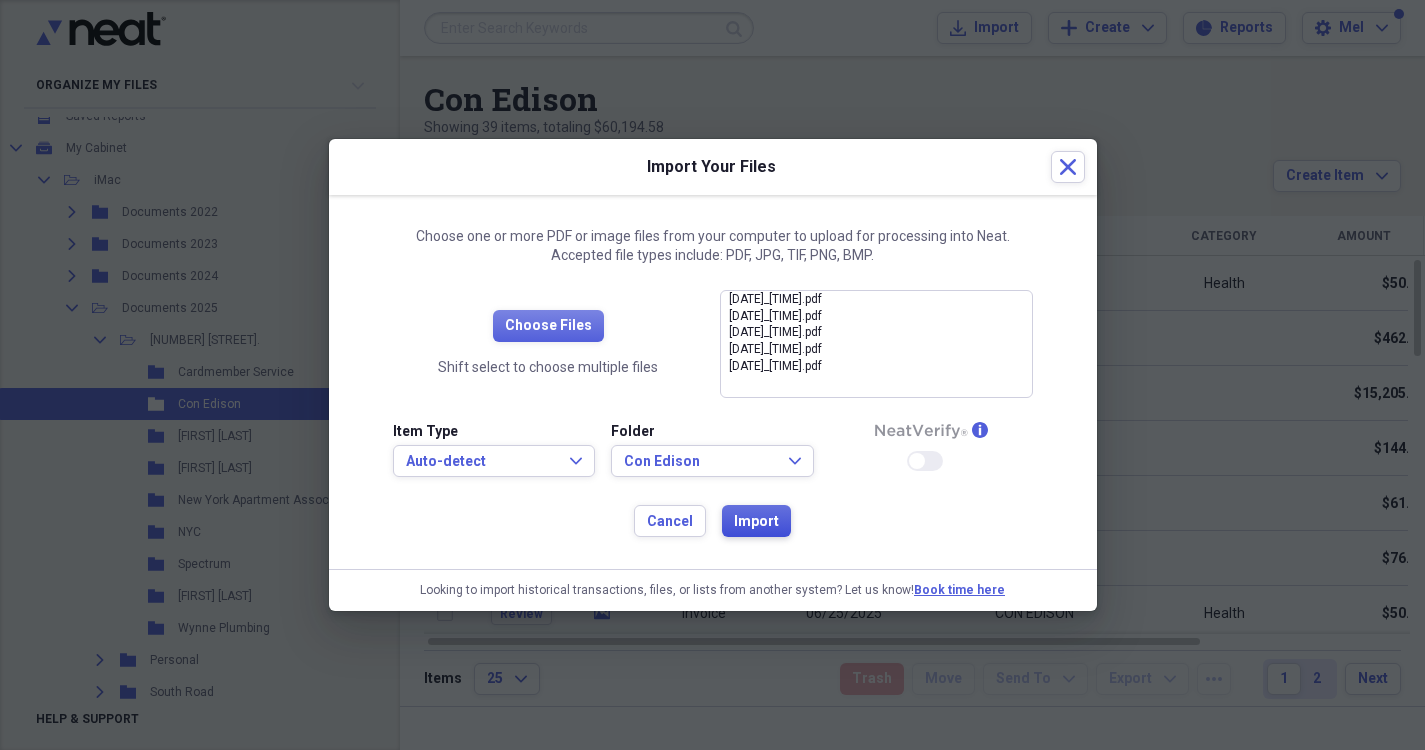 click on "Import" at bounding box center (756, 522) 